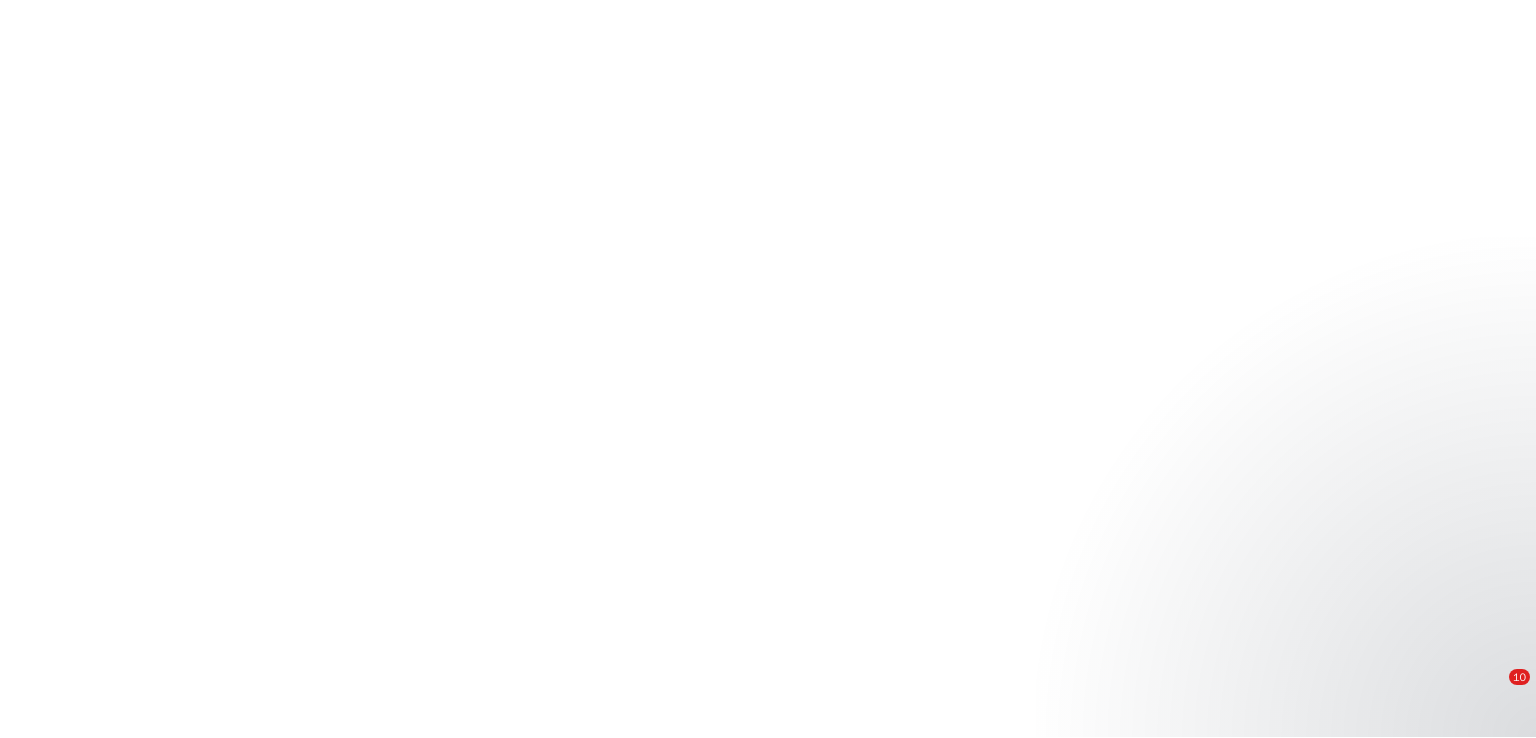 scroll, scrollTop: 0, scrollLeft: 0, axis: both 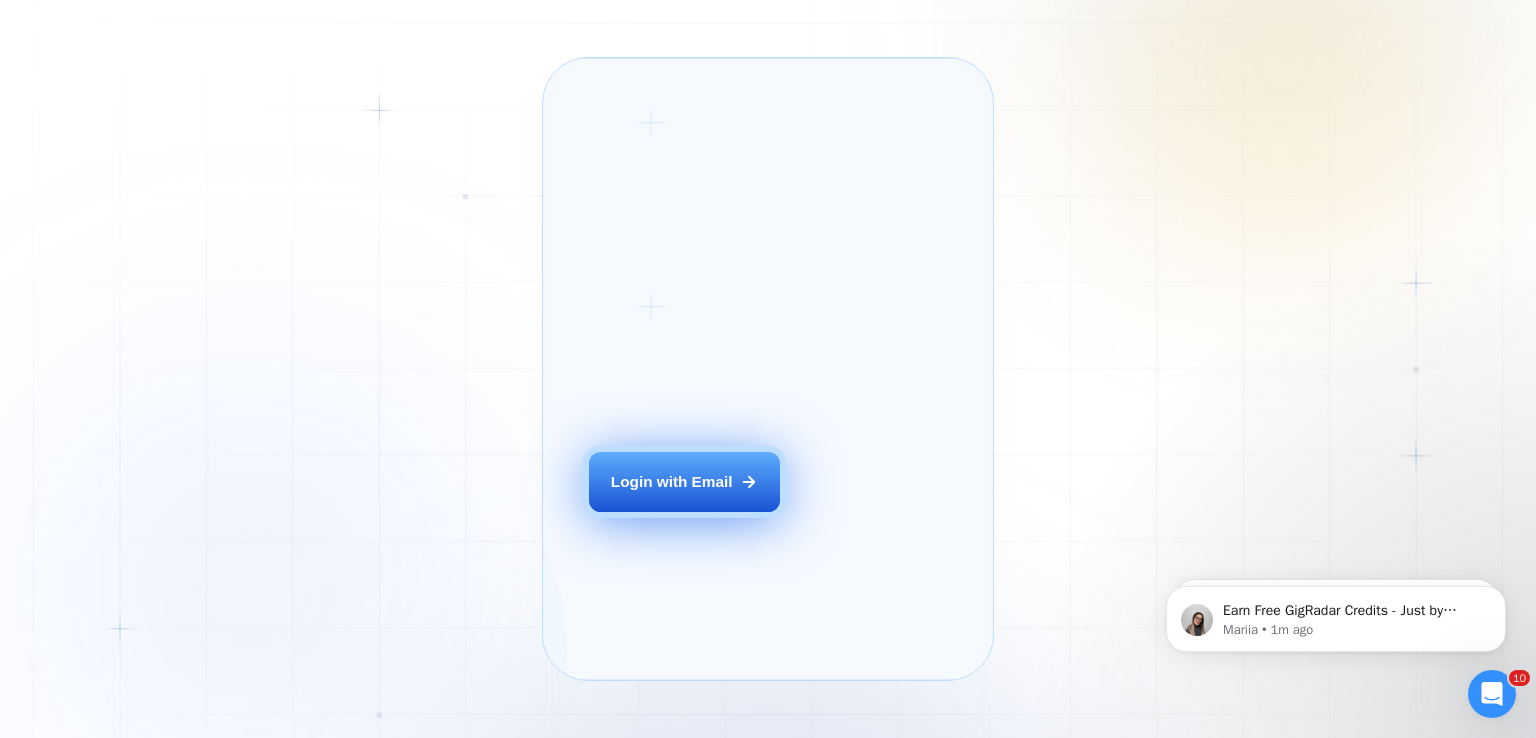 click on "Login with Email" at bounding box center (672, 481) 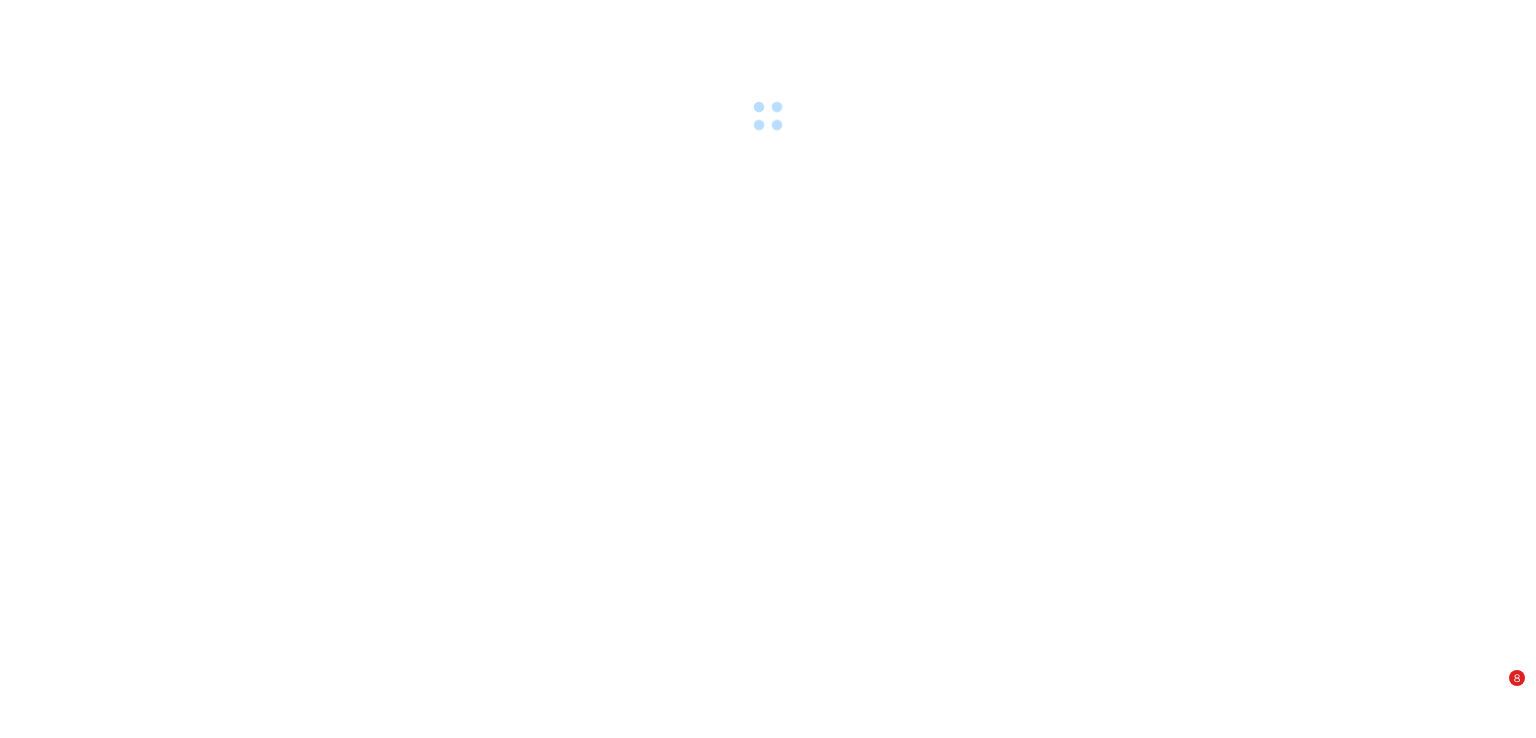 scroll, scrollTop: 0, scrollLeft: 0, axis: both 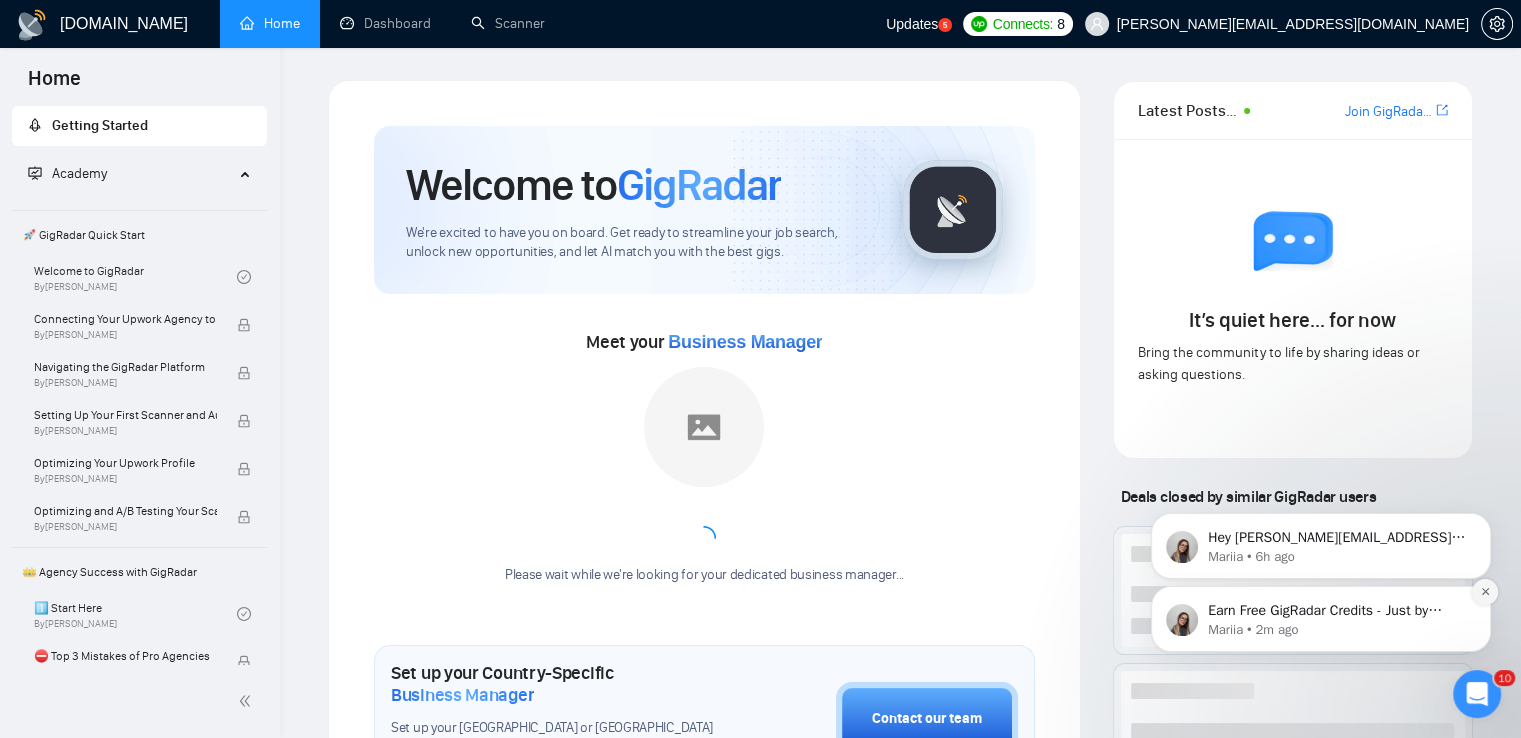 click 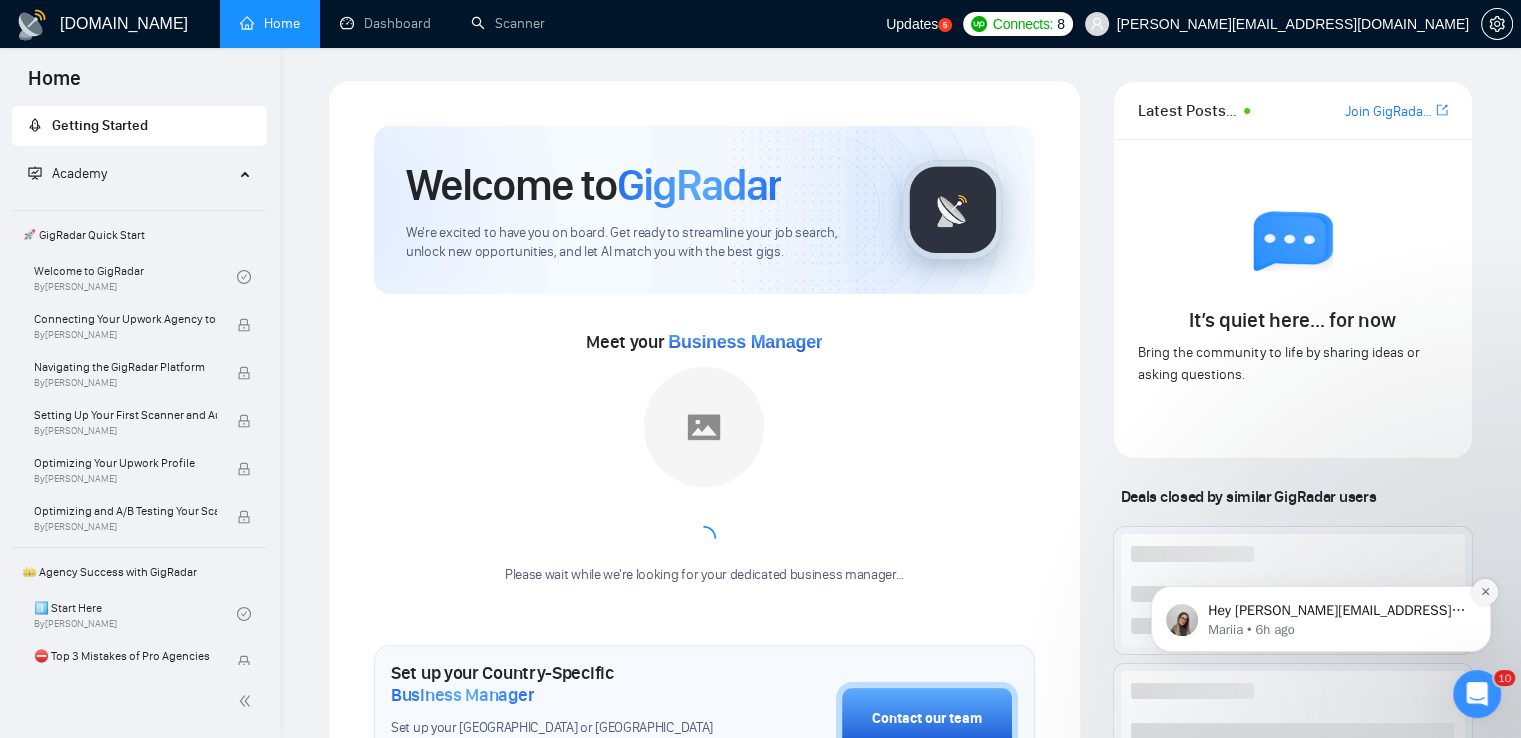 click 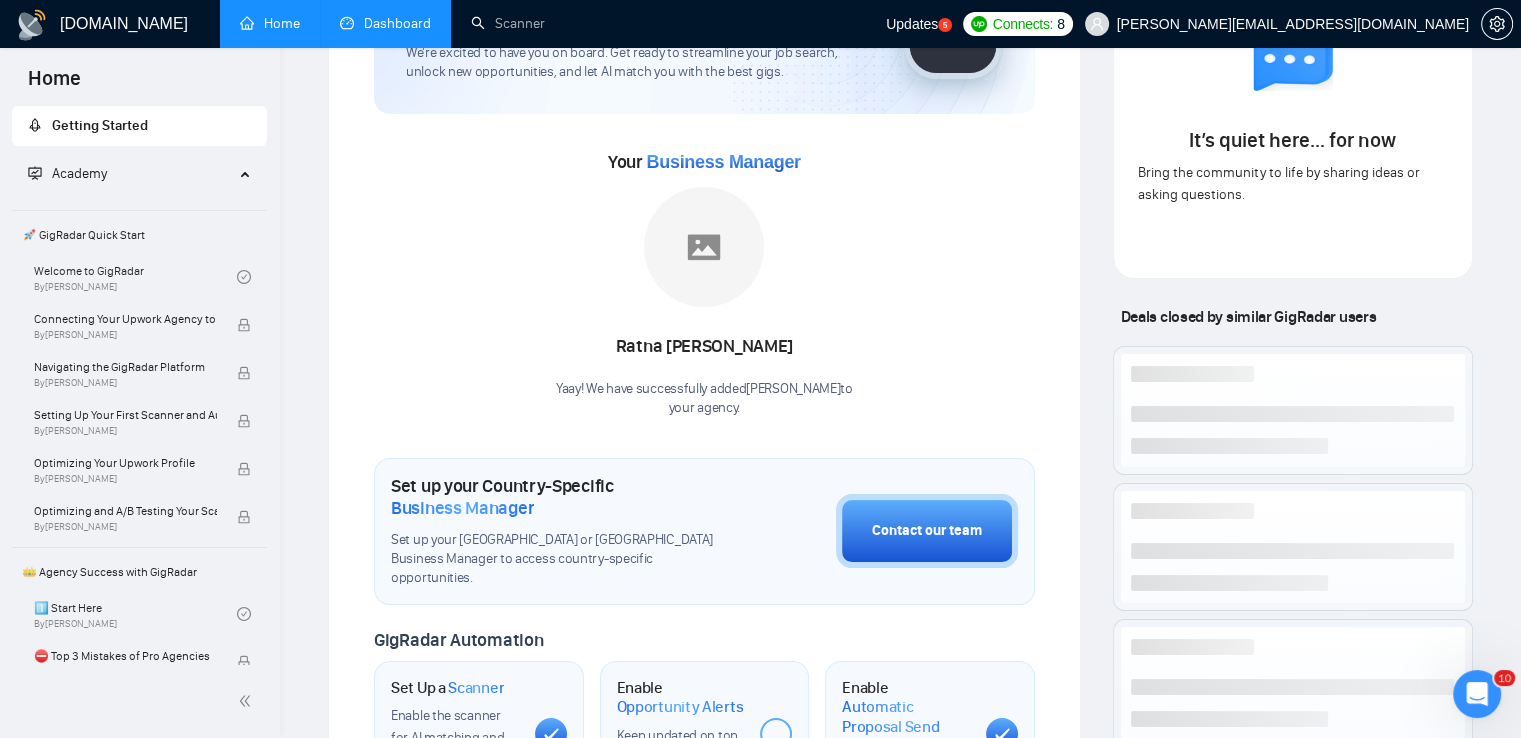 scroll, scrollTop: 0, scrollLeft: 0, axis: both 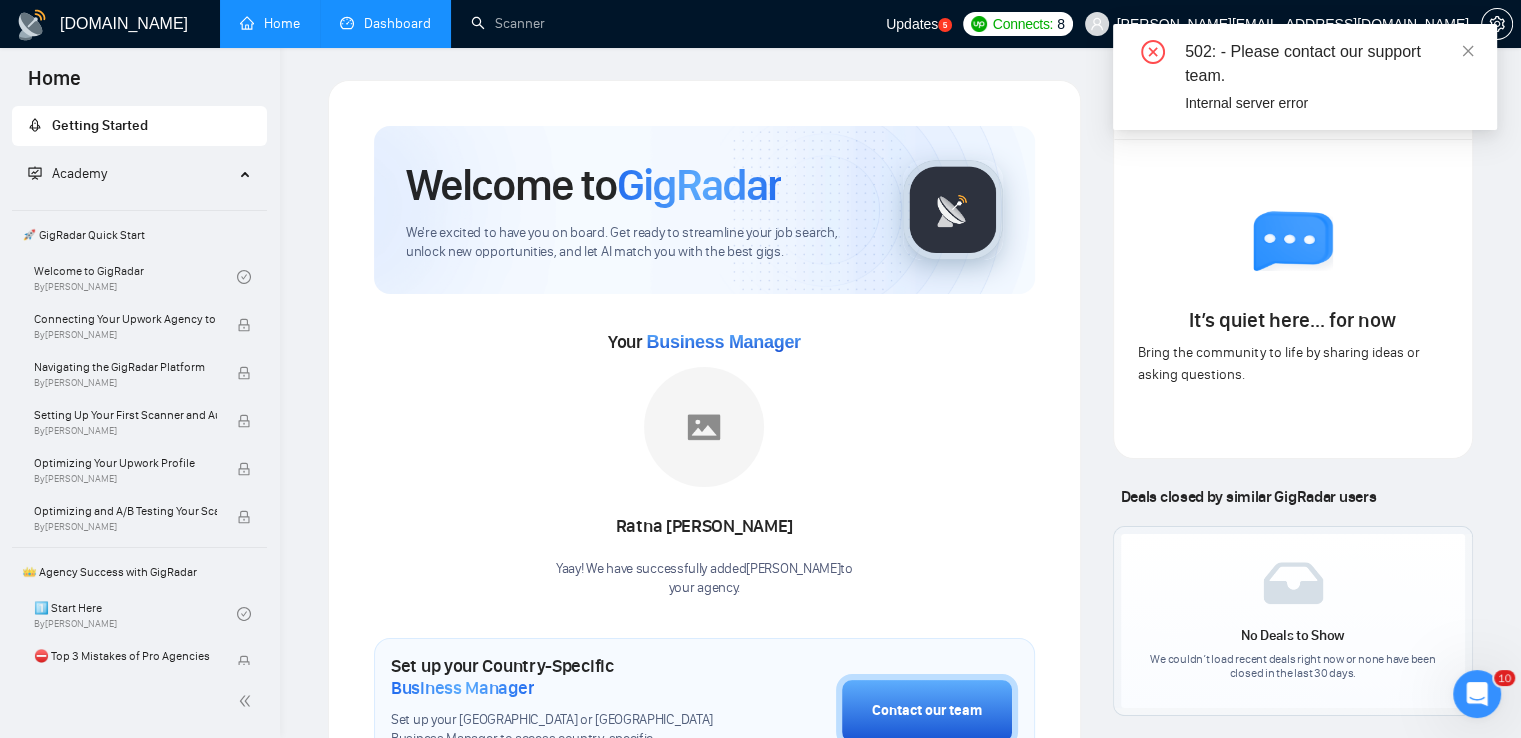 click on "Dashboard" at bounding box center (385, 23) 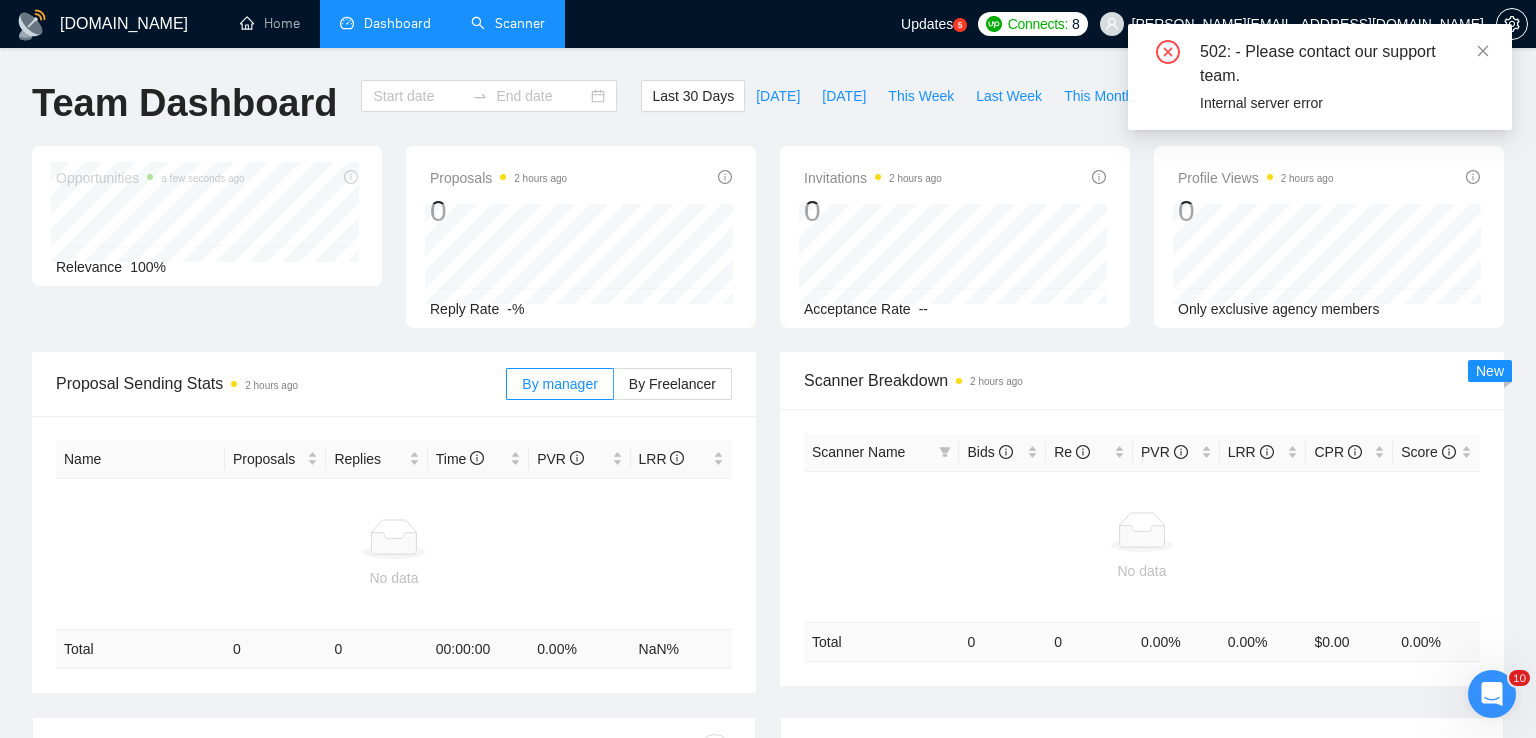 type on "2025-06-28" 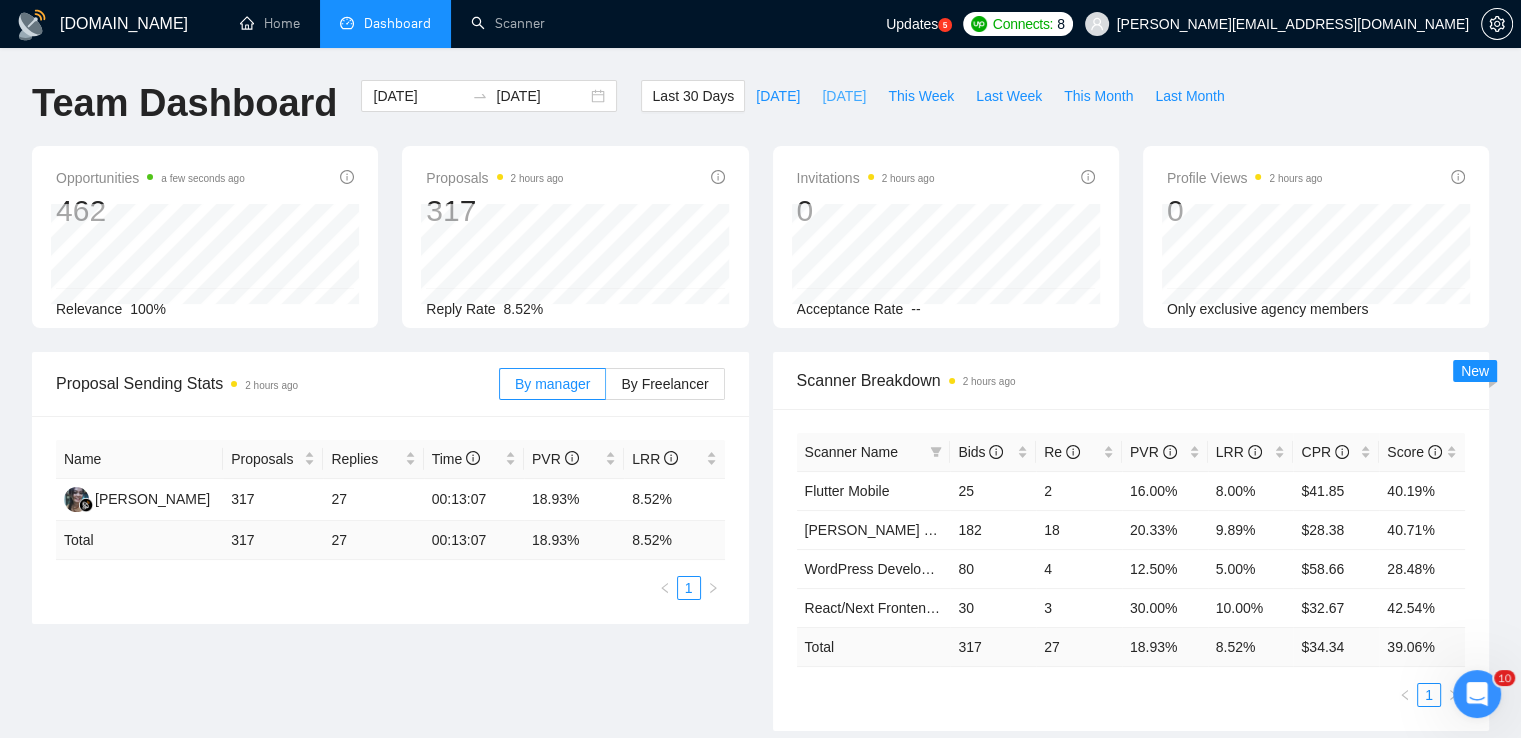 click on "Yesterday" at bounding box center (844, 96) 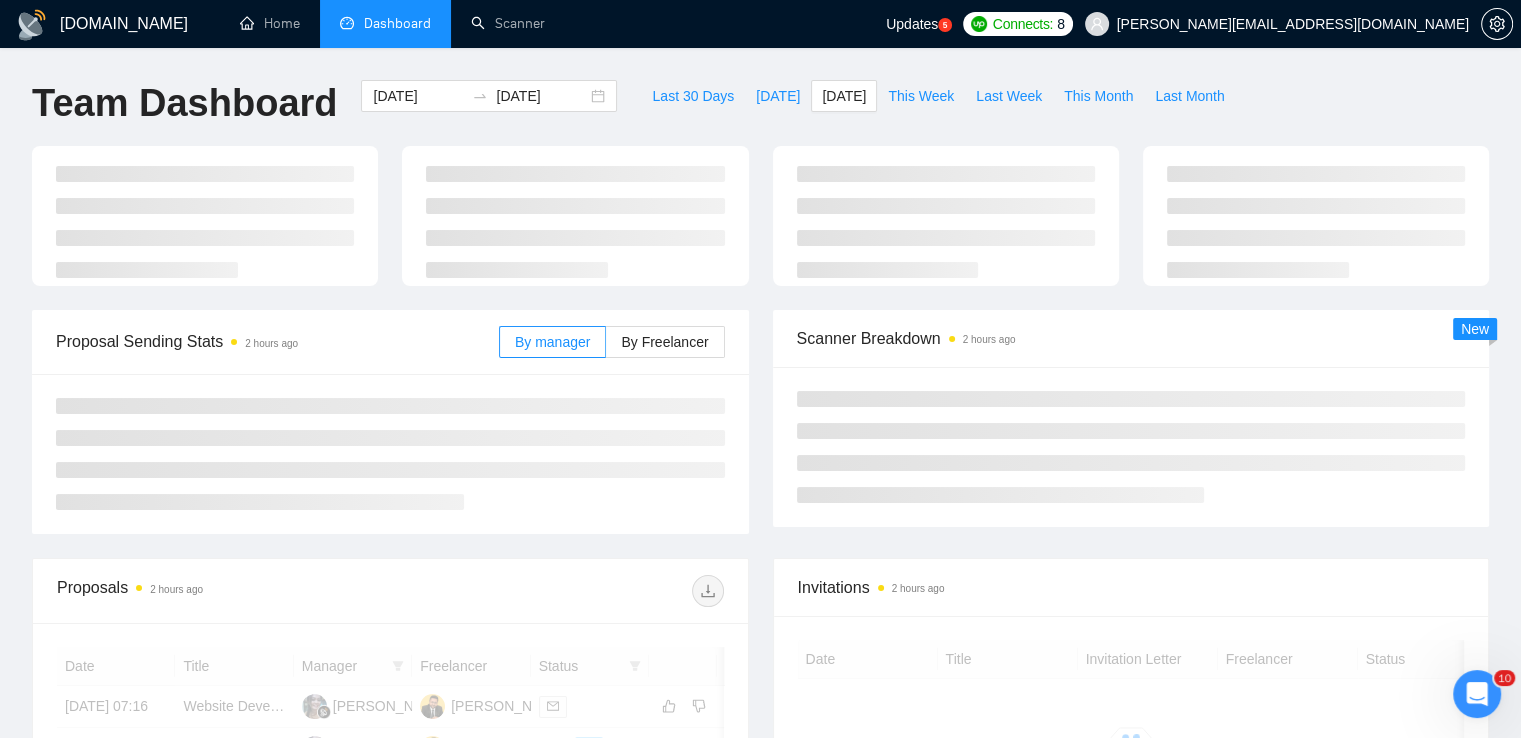 type on "2025-07-27" 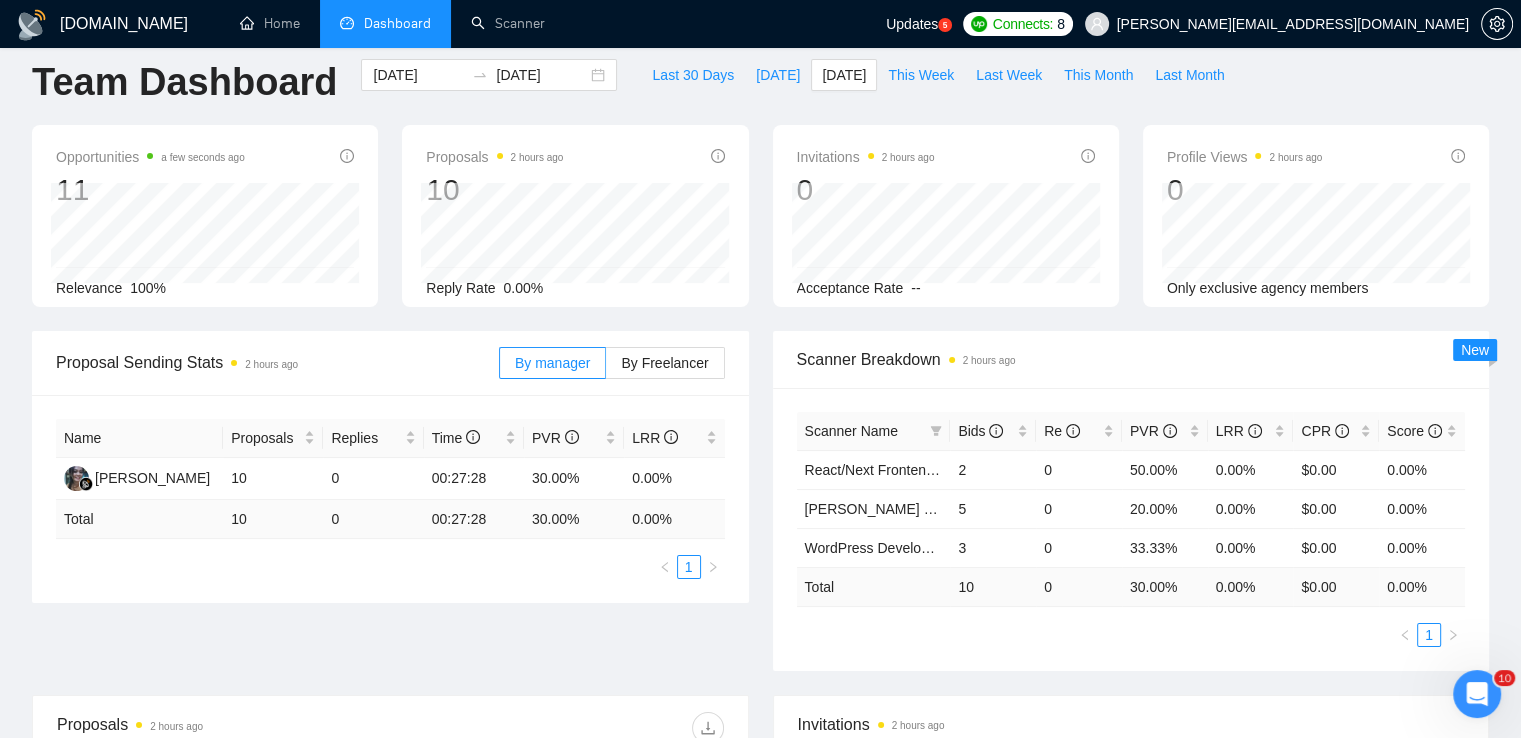 scroll, scrollTop: 0, scrollLeft: 0, axis: both 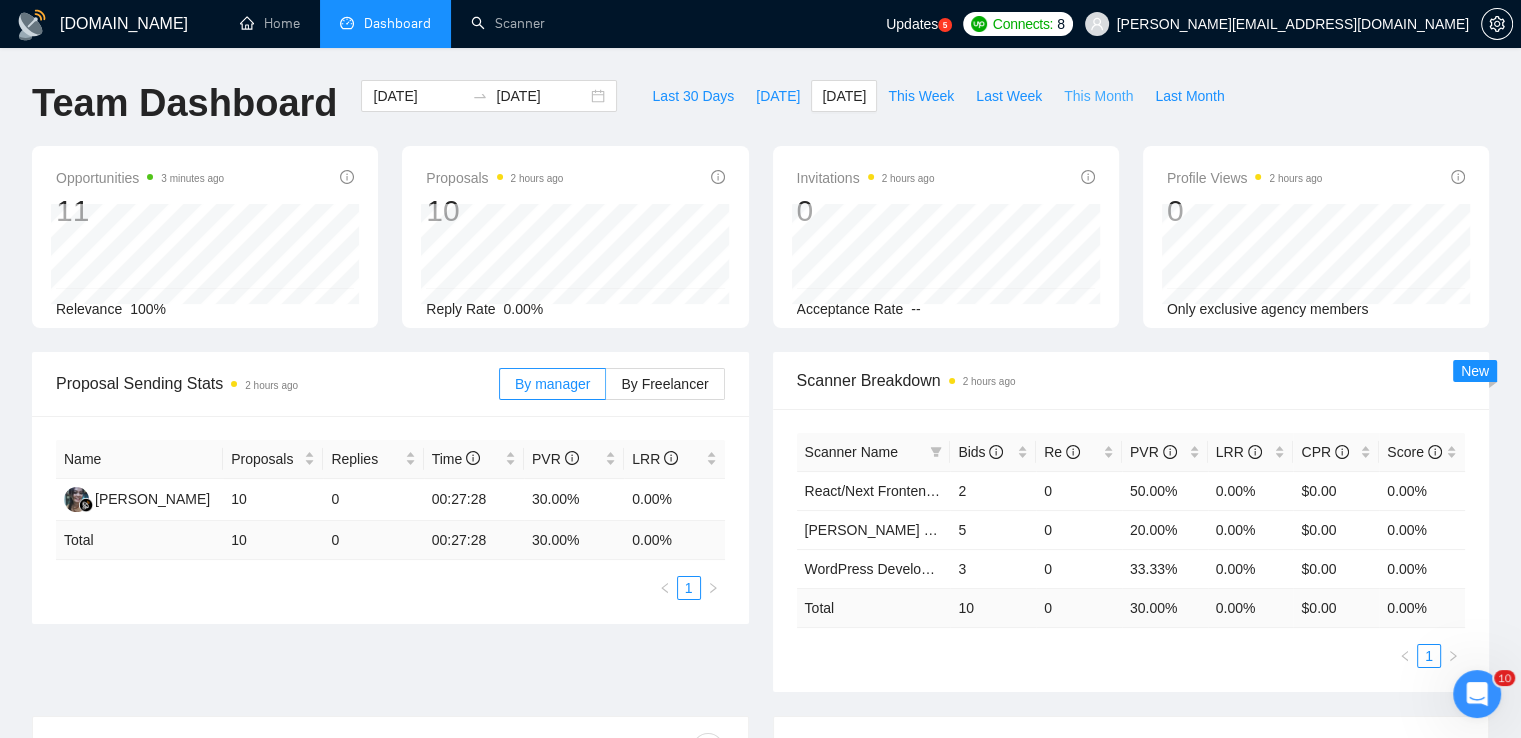 click on "This Month" at bounding box center (1098, 96) 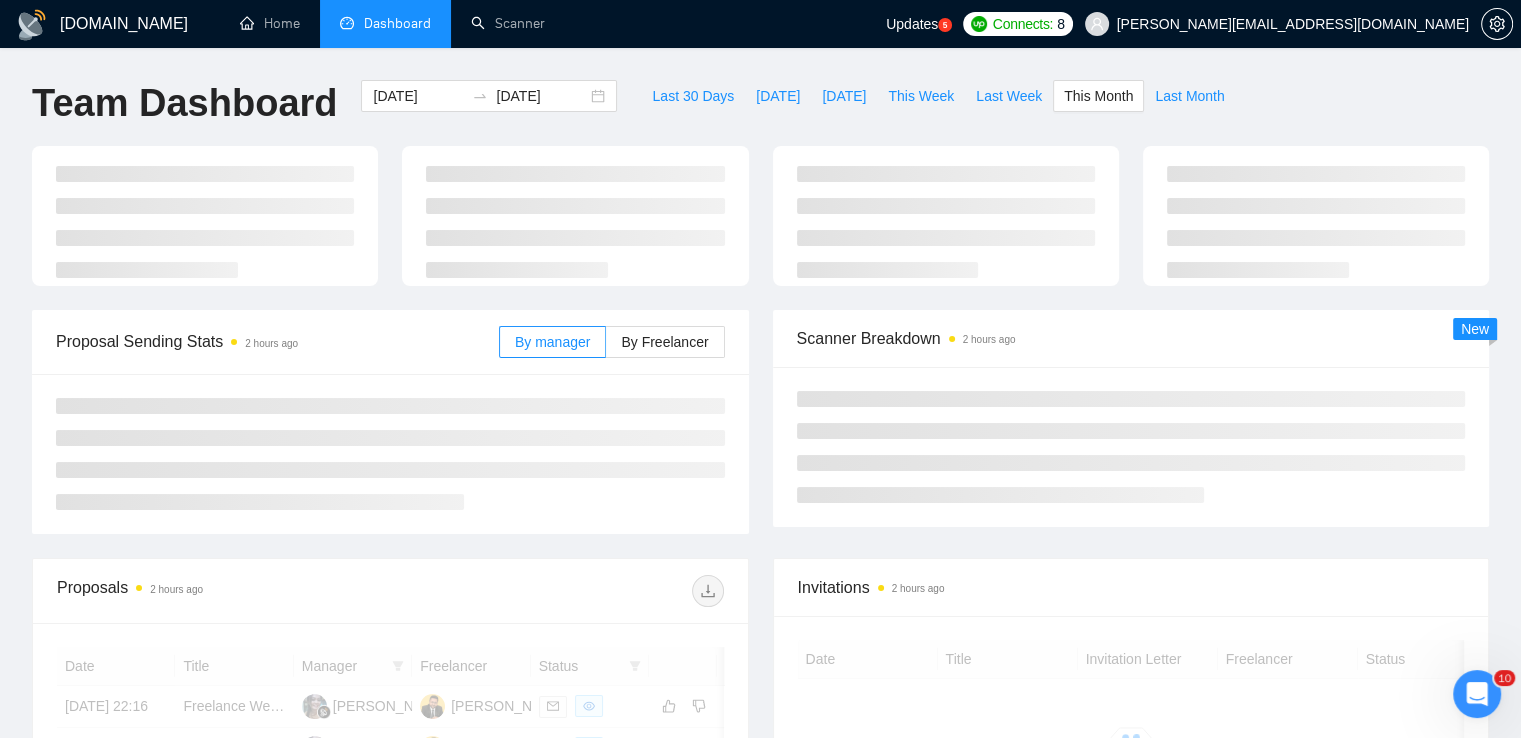 type on "2025-07-01" 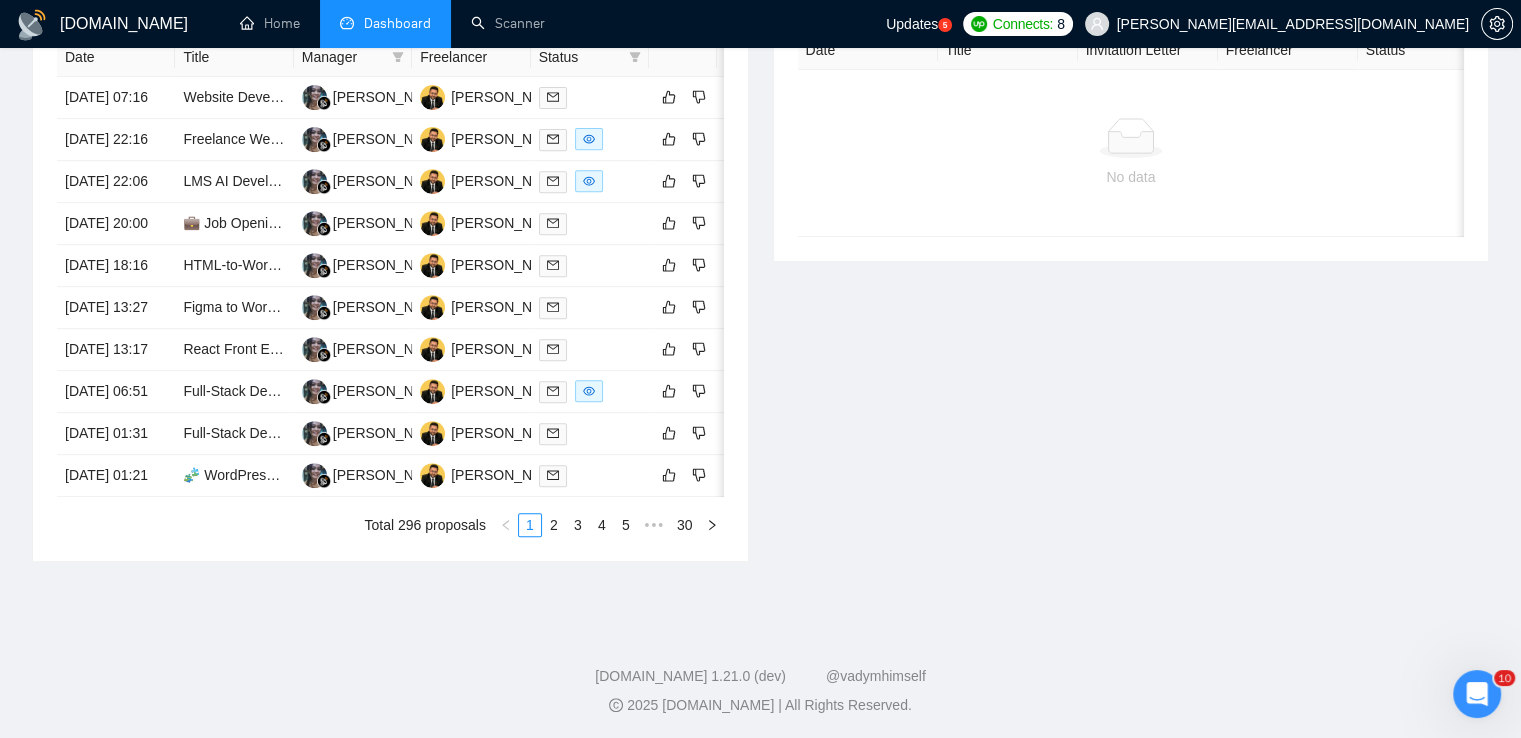 scroll, scrollTop: 700, scrollLeft: 0, axis: vertical 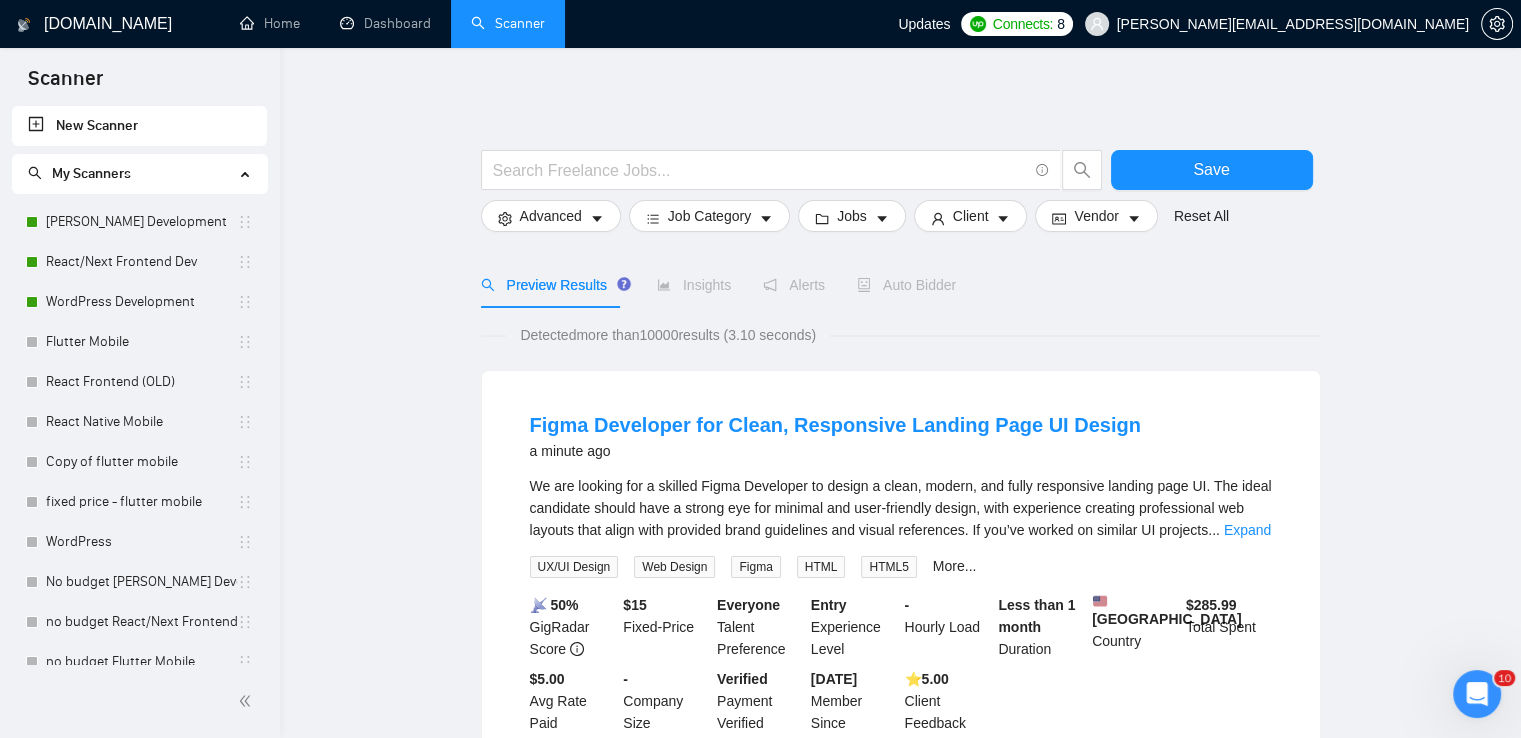 click on "Save Advanced   Job Category   Jobs   Client   Vendor   Reset All Preview Results Insights Alerts Auto Bidder Detected  more than   10000  results   (3.10 seconds) Figma Developer for Clean, Responsive Landing Page UI Design a minute ago We are looking for a skilled Figma Developer to design a clean, modern, and fully responsive landing page UI. The ideal candidate should have a strong eye for minimal and user-friendly design, with experience creating professional web layouts that align with provided brand guidelines and visual references. If you’ve worked on similar UI projects  ... Expand UX/UI Design Web Design Figma HTML HTML5 More... 📡   50% GigRadar Score   $ 15 Fixed-Price Everyone Talent Preference Entry Experience Level - Hourly Load Less than 1 month Duration   [GEOGRAPHIC_DATA] Country $ 285.99 Total Spent $5.00 Avg Rate Paid - Company Size Verified Payment Verified [DATE] Member Since ⭐️  5.00 Client Feedback Mortgage loan officer 2 minutes ago ... Expand Social Media Marketing More..." at bounding box center [900, 1358] 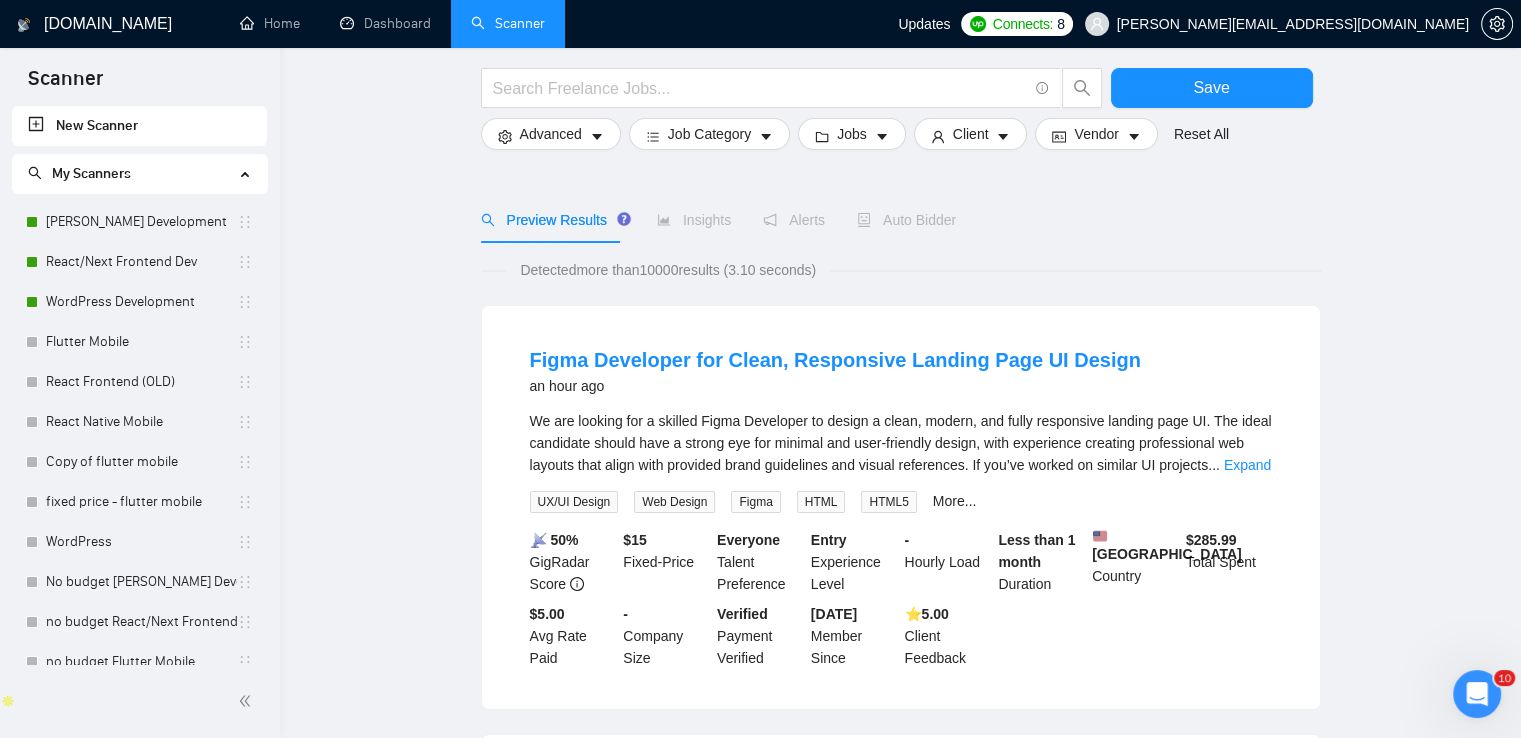 scroll, scrollTop: 100, scrollLeft: 0, axis: vertical 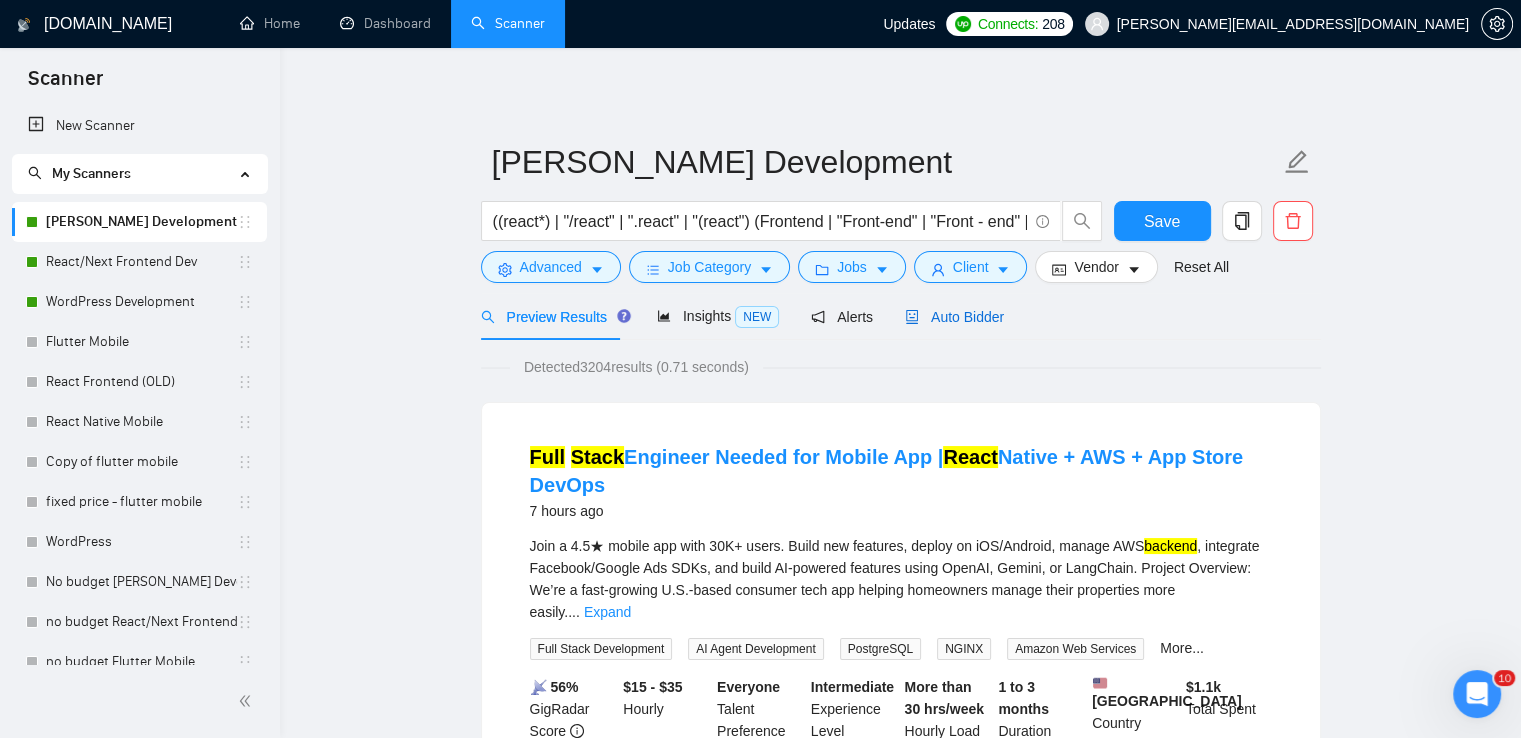 click on "Auto Bidder" at bounding box center [954, 317] 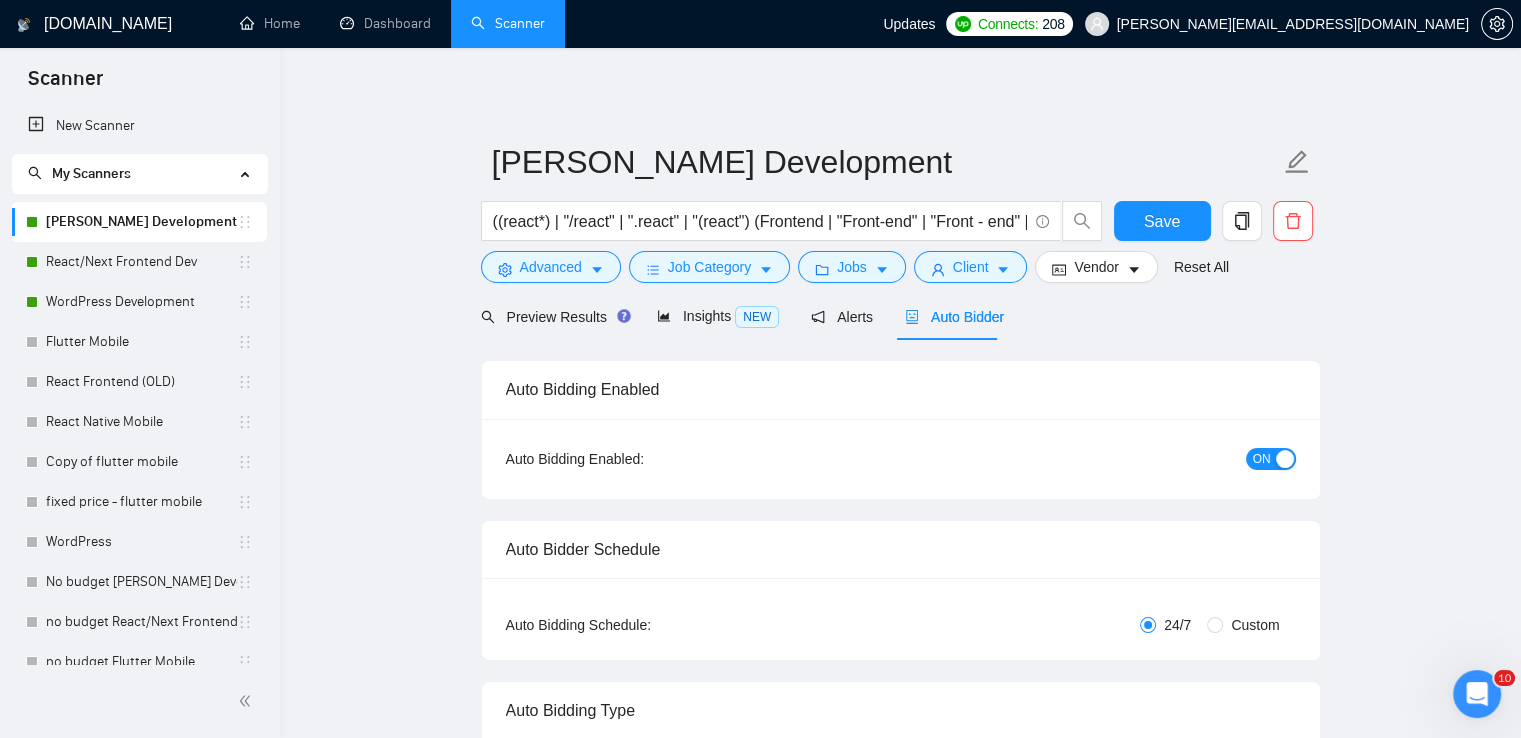 type 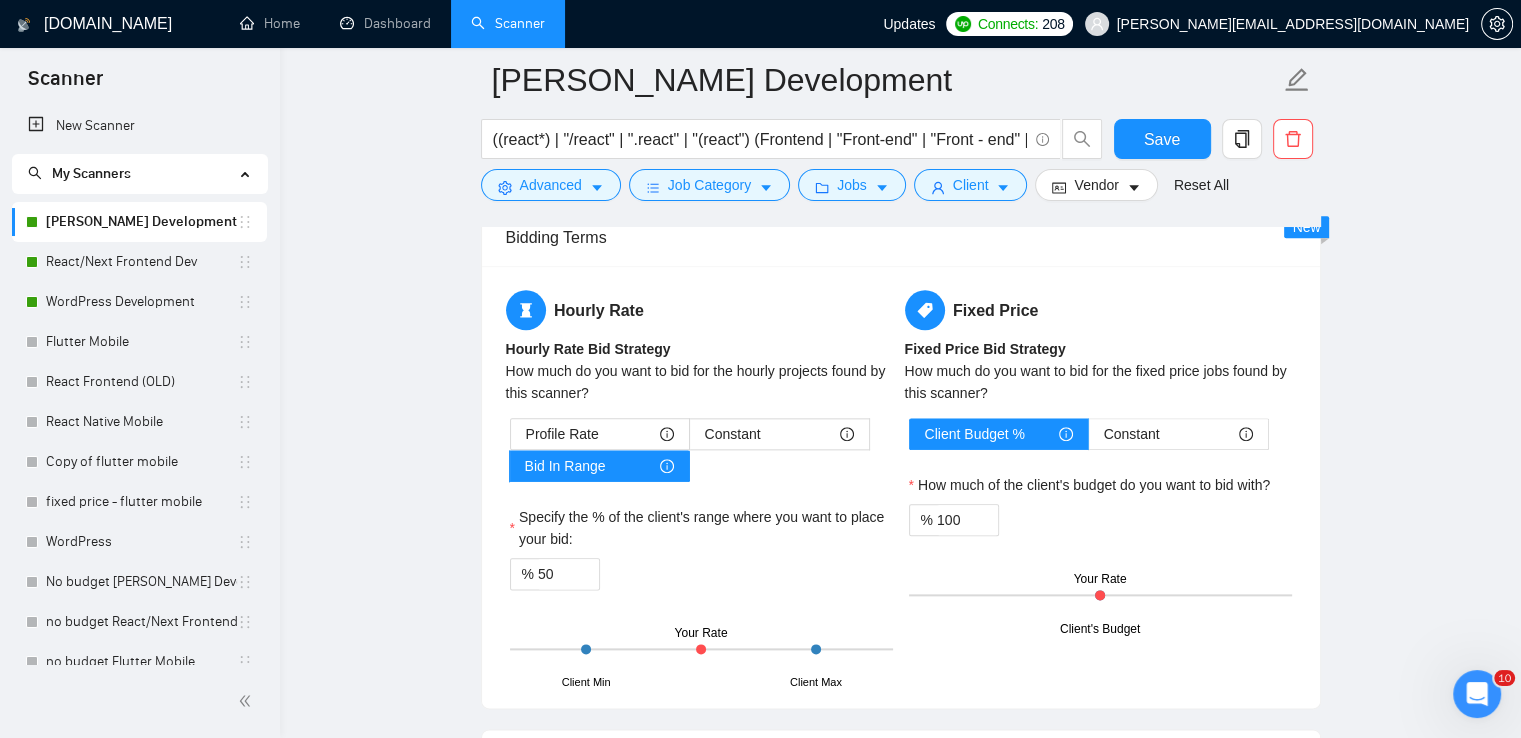 scroll, scrollTop: 2400, scrollLeft: 0, axis: vertical 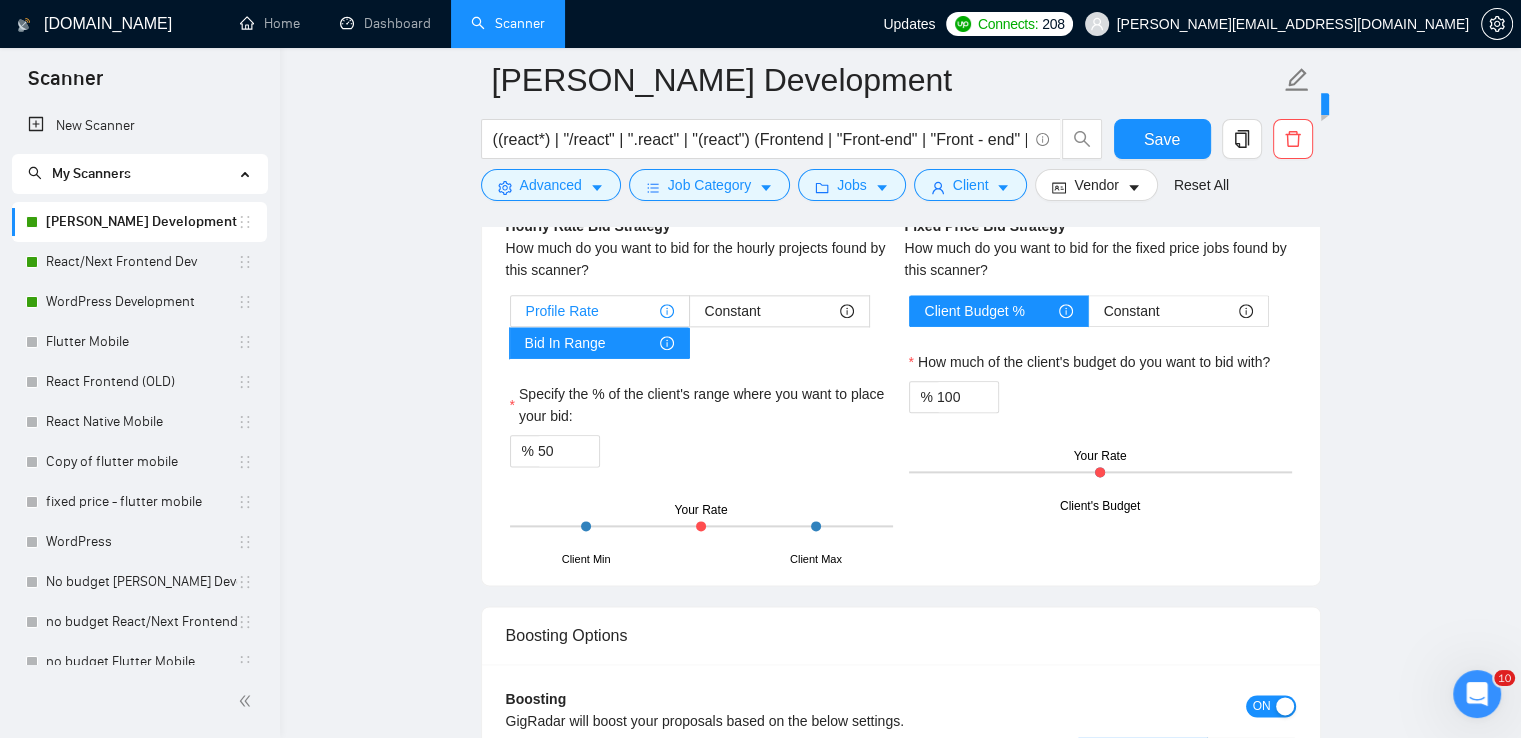 click on "Profile Rate" at bounding box center (562, 311) 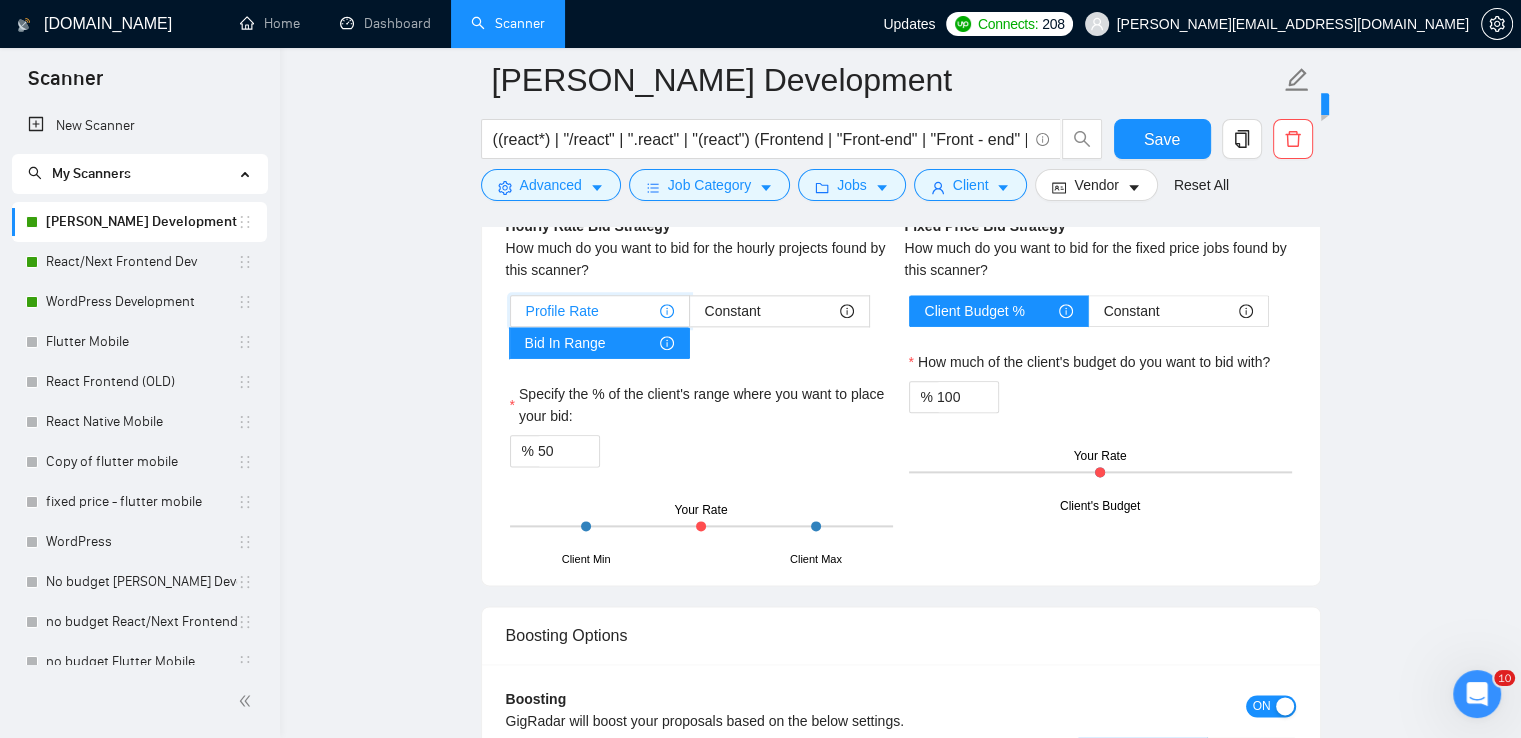 click on "Profile Rate" at bounding box center [511, 316] 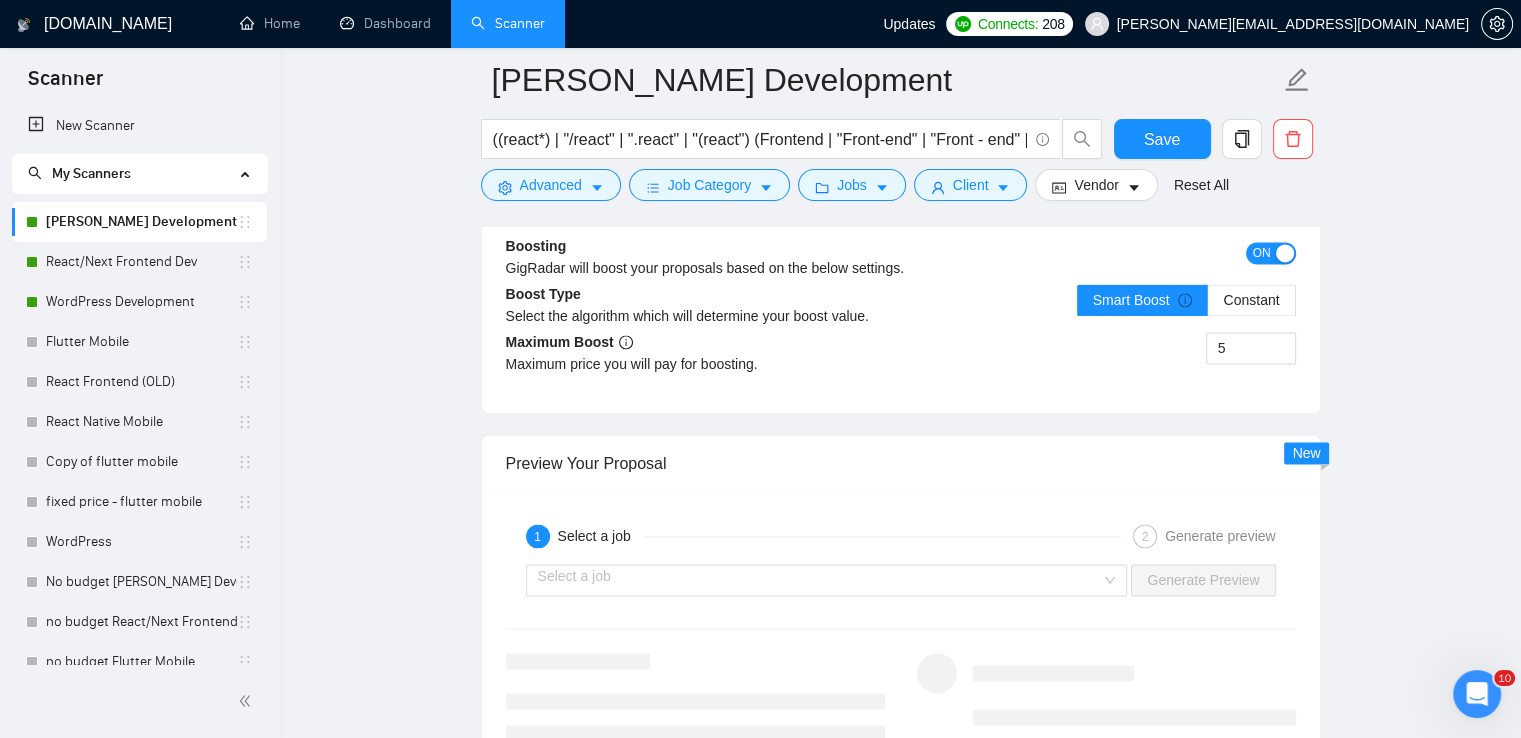 scroll, scrollTop: 2800, scrollLeft: 0, axis: vertical 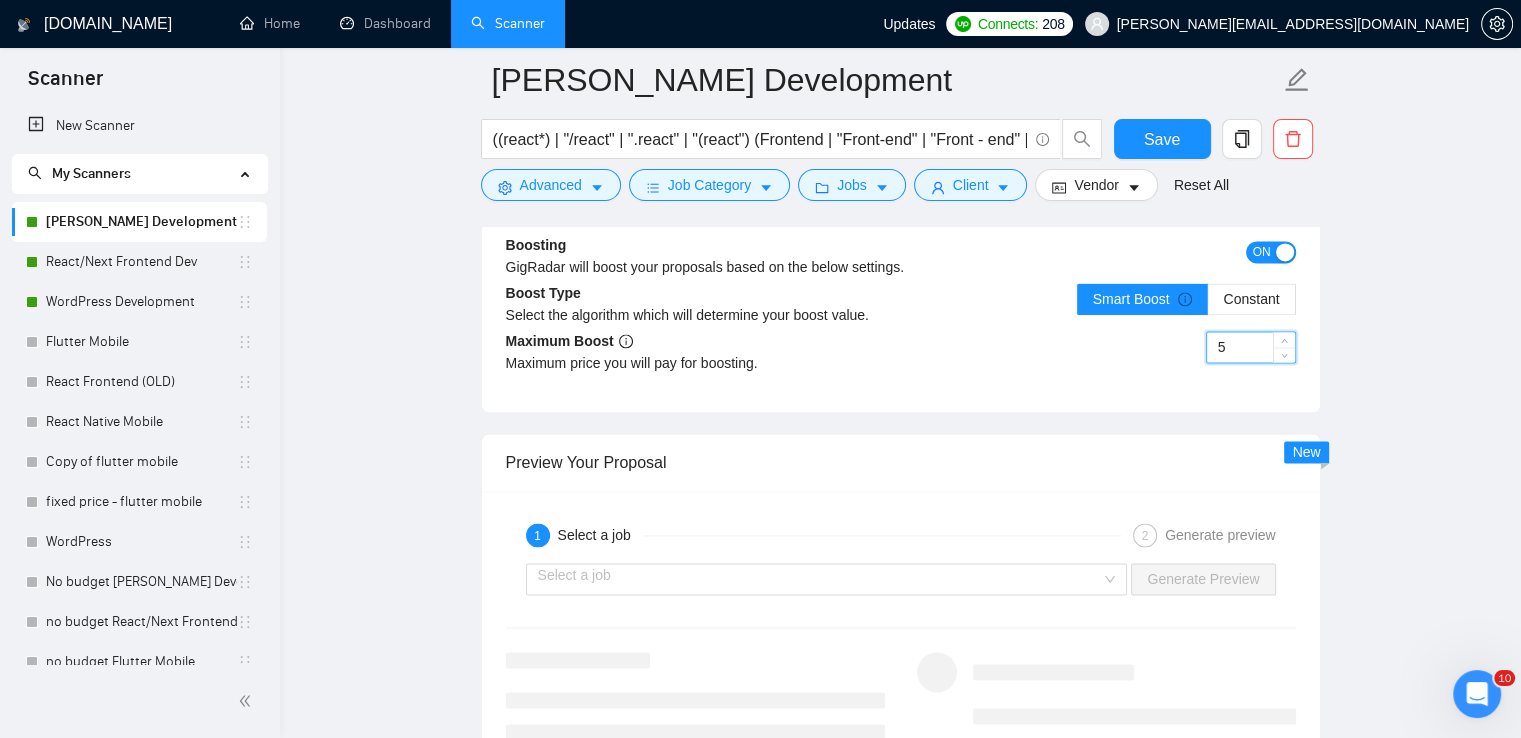 click on "5" at bounding box center [1251, 347] 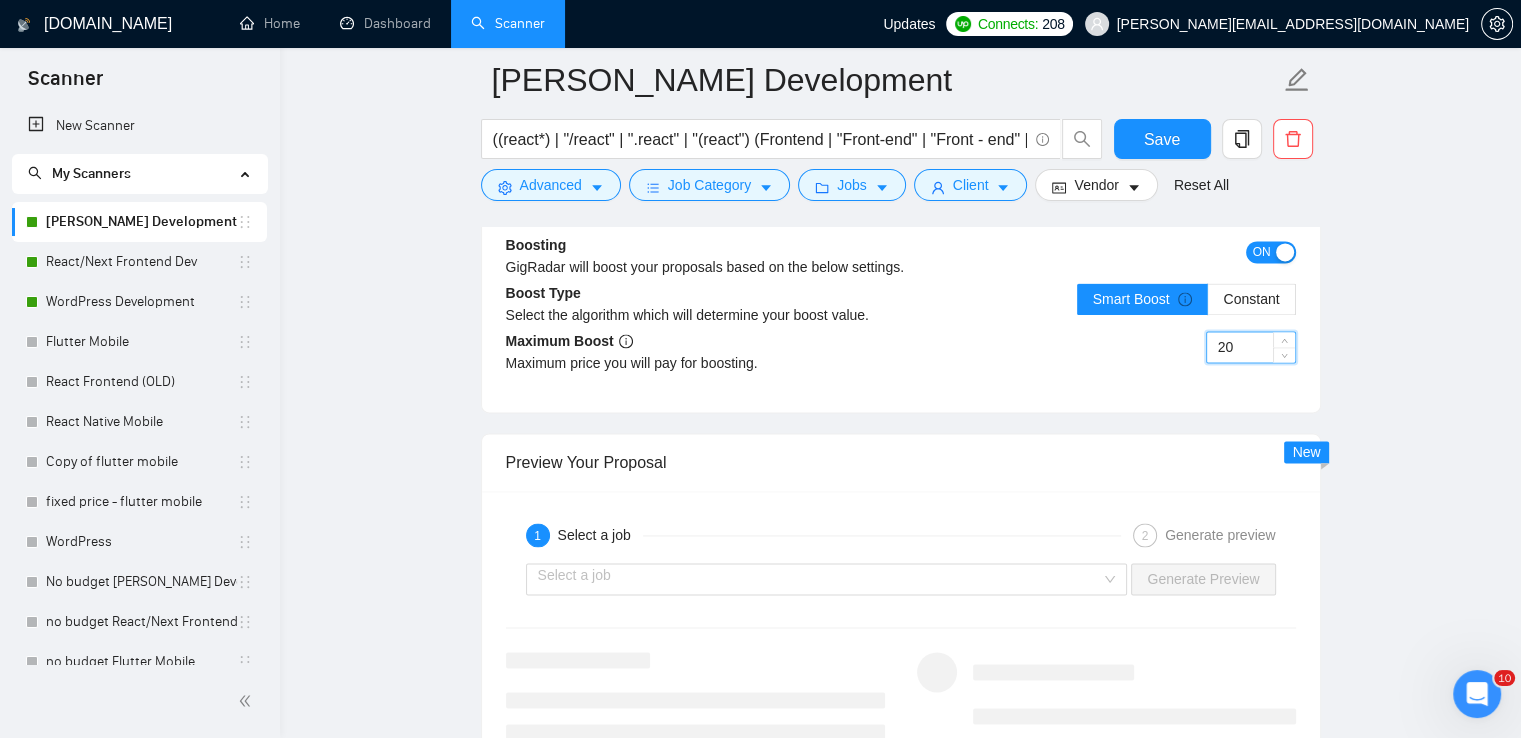 type on "20" 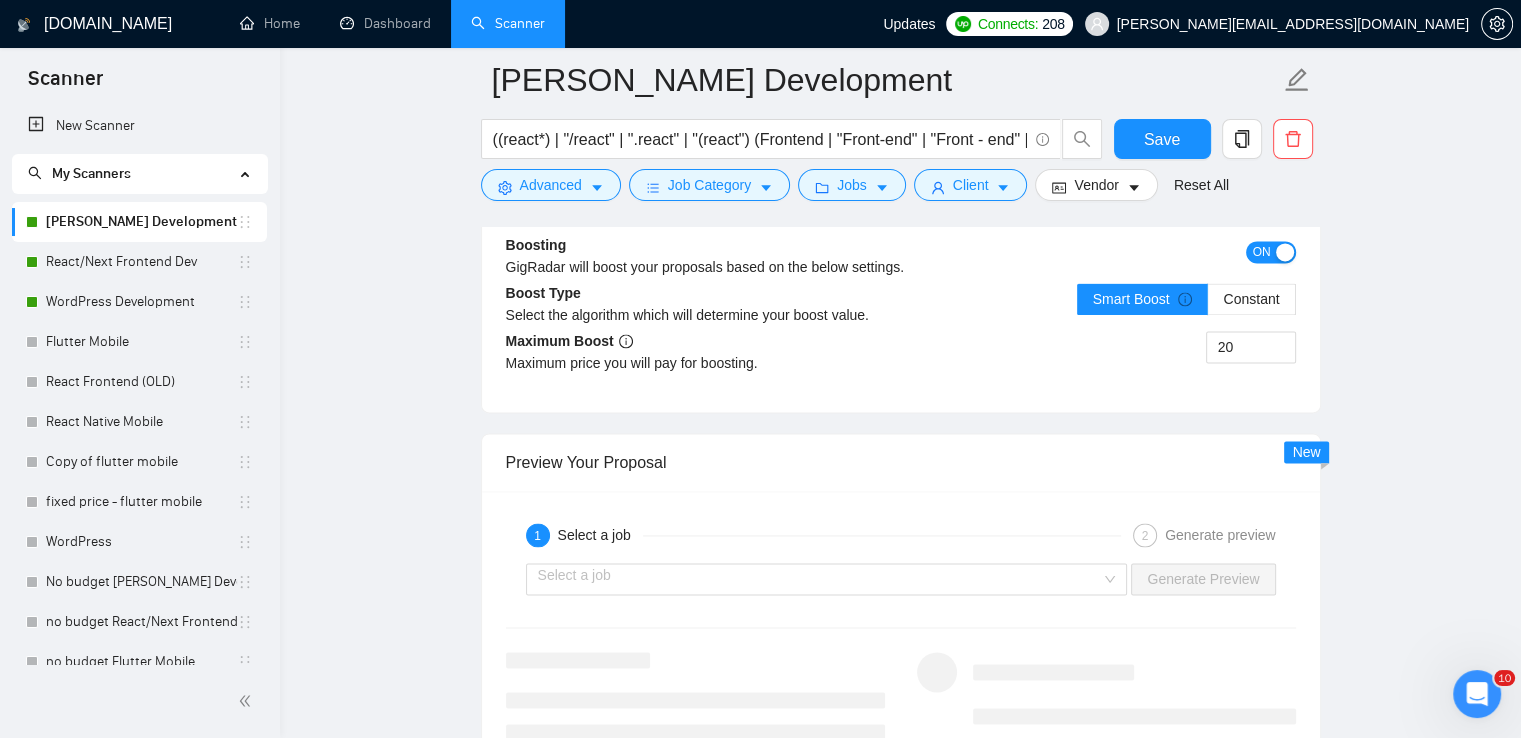 click on "20" at bounding box center (1098, 359) 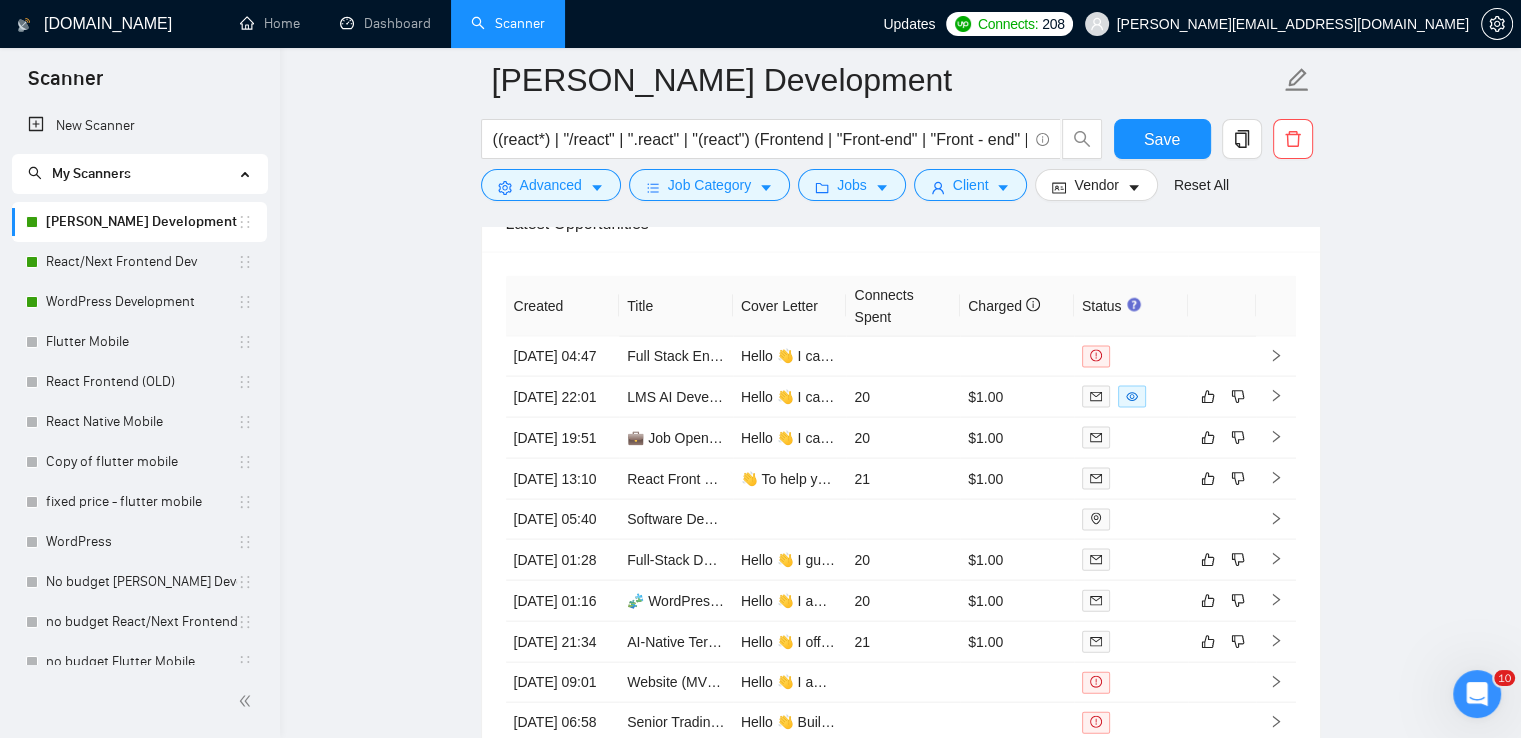 scroll, scrollTop: 4200, scrollLeft: 0, axis: vertical 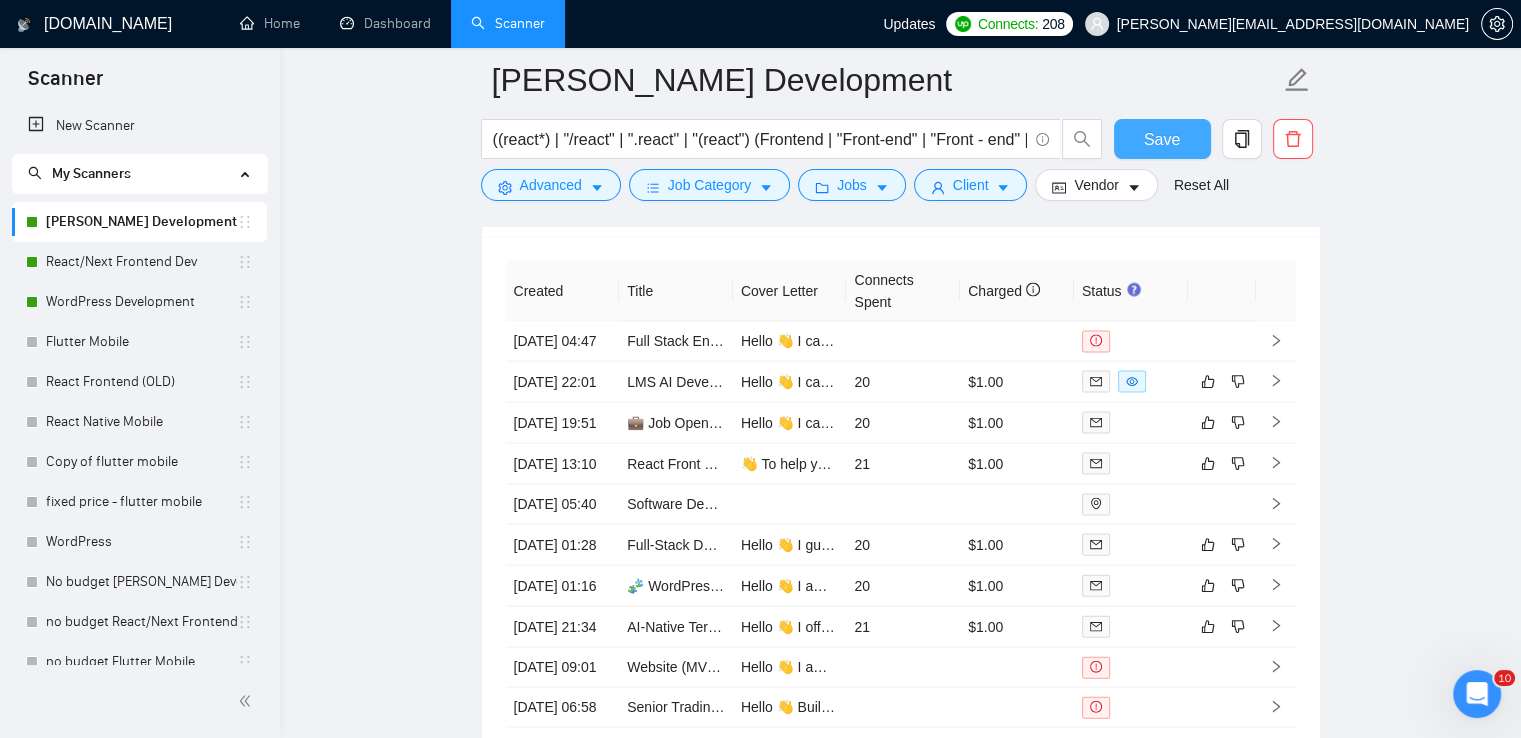 click on "Save" at bounding box center (1162, 139) 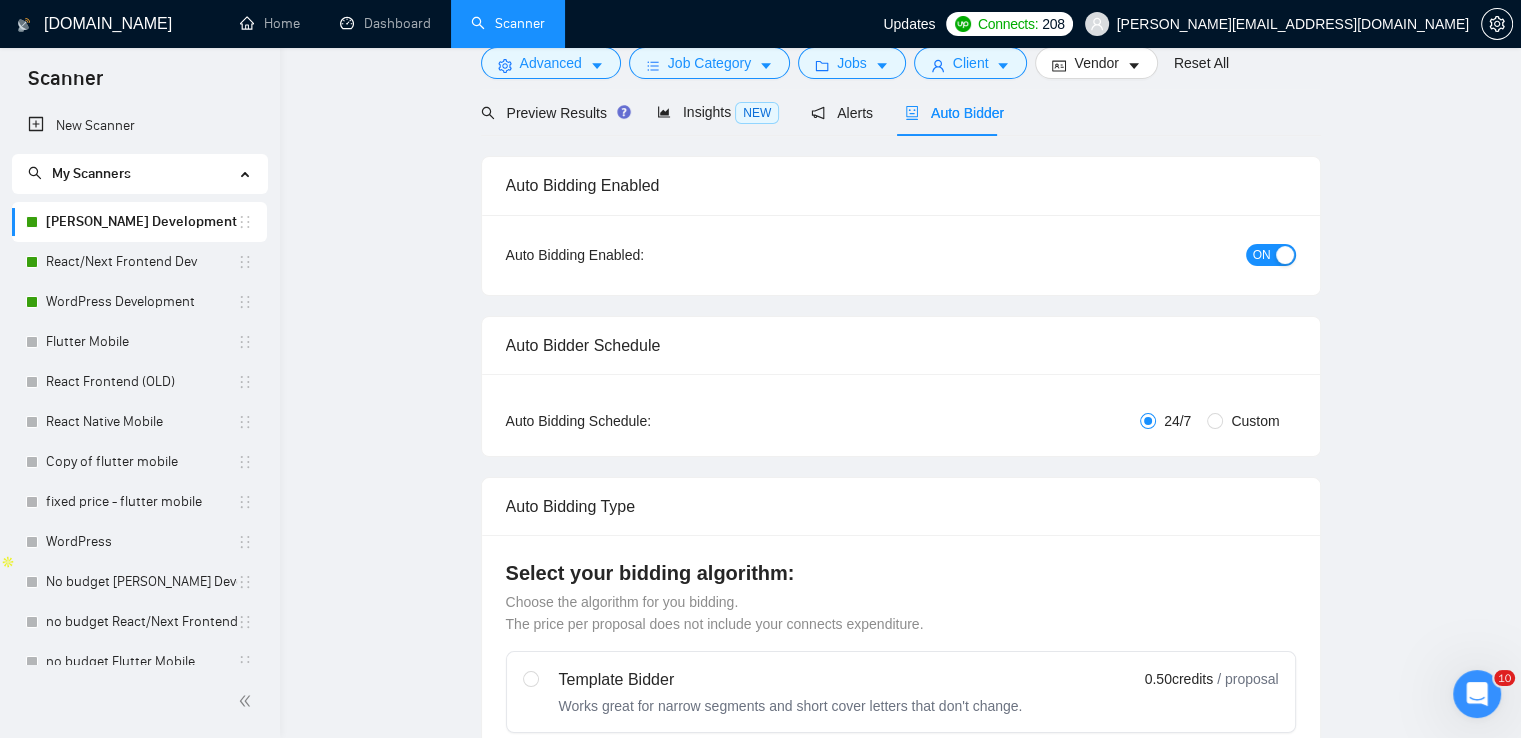 scroll, scrollTop: 0, scrollLeft: 0, axis: both 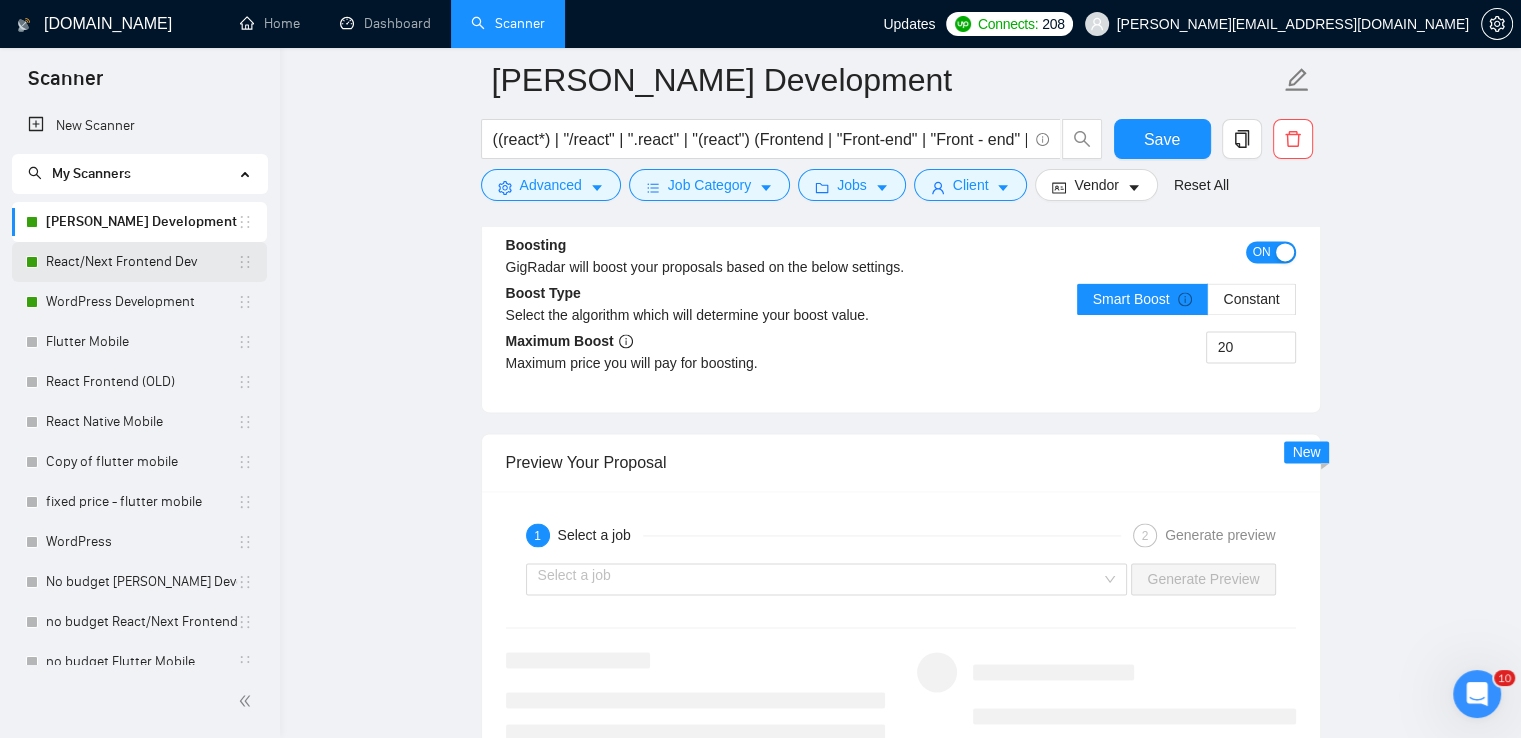 click on "React/Next Frontend Dev" at bounding box center [141, 262] 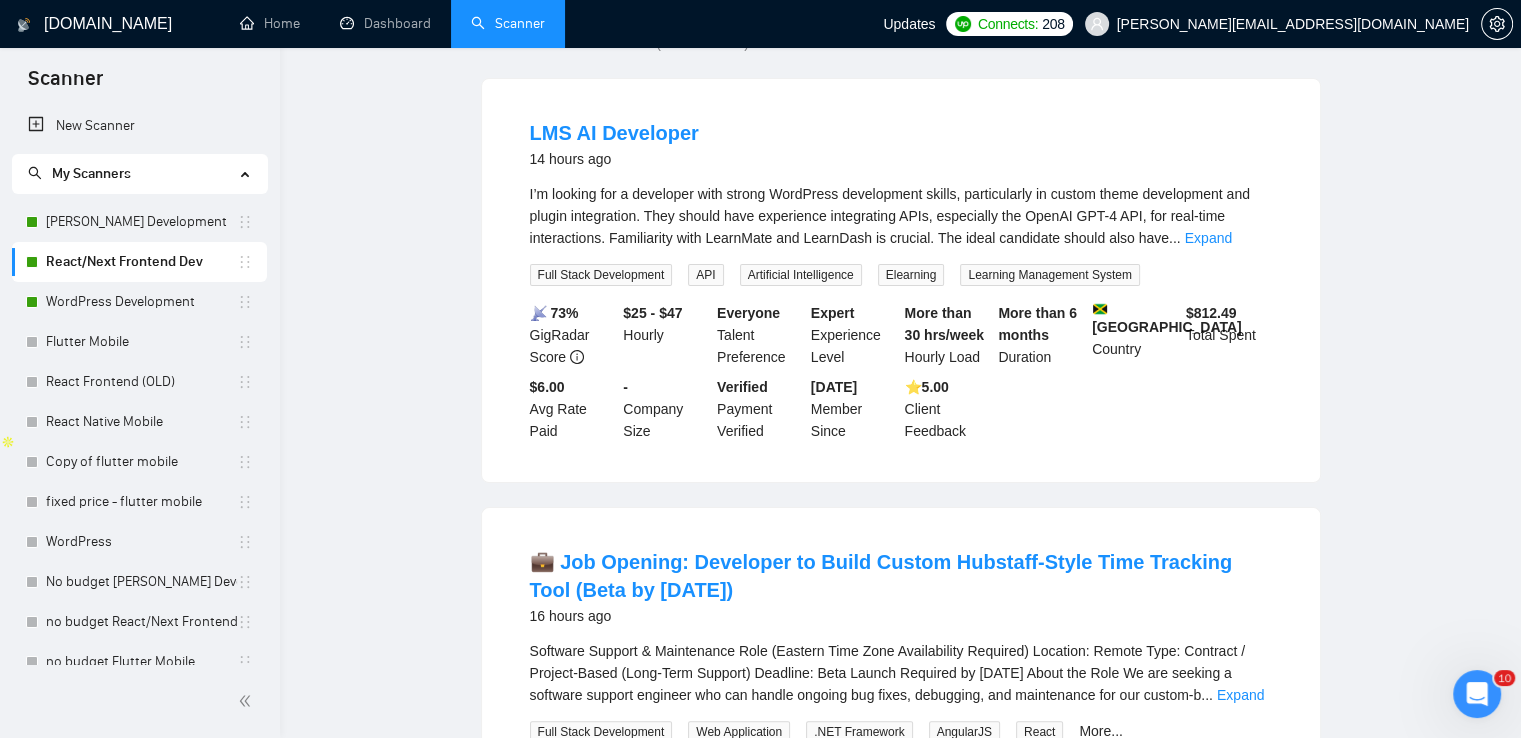 scroll, scrollTop: 0, scrollLeft: 0, axis: both 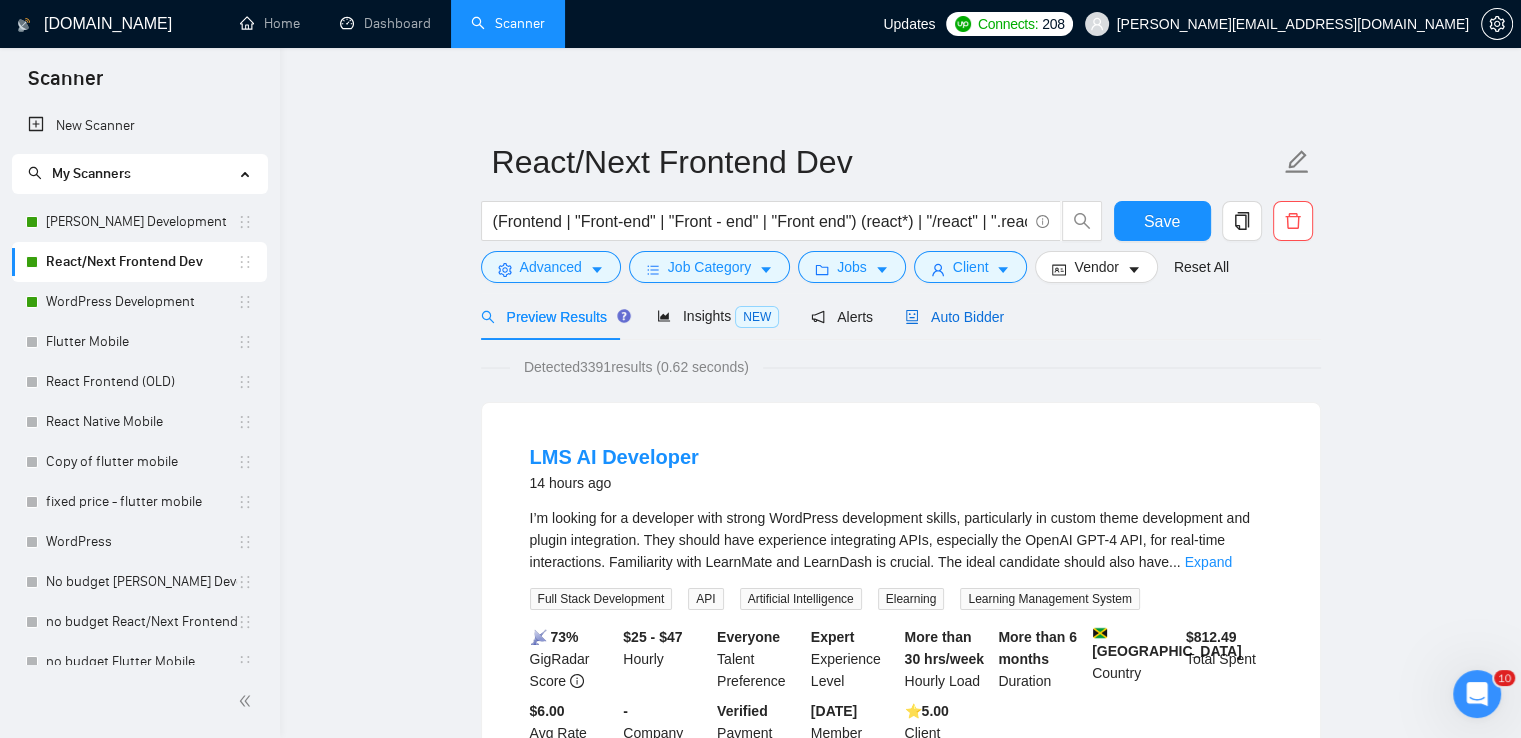 click on "Auto Bidder" at bounding box center (954, 317) 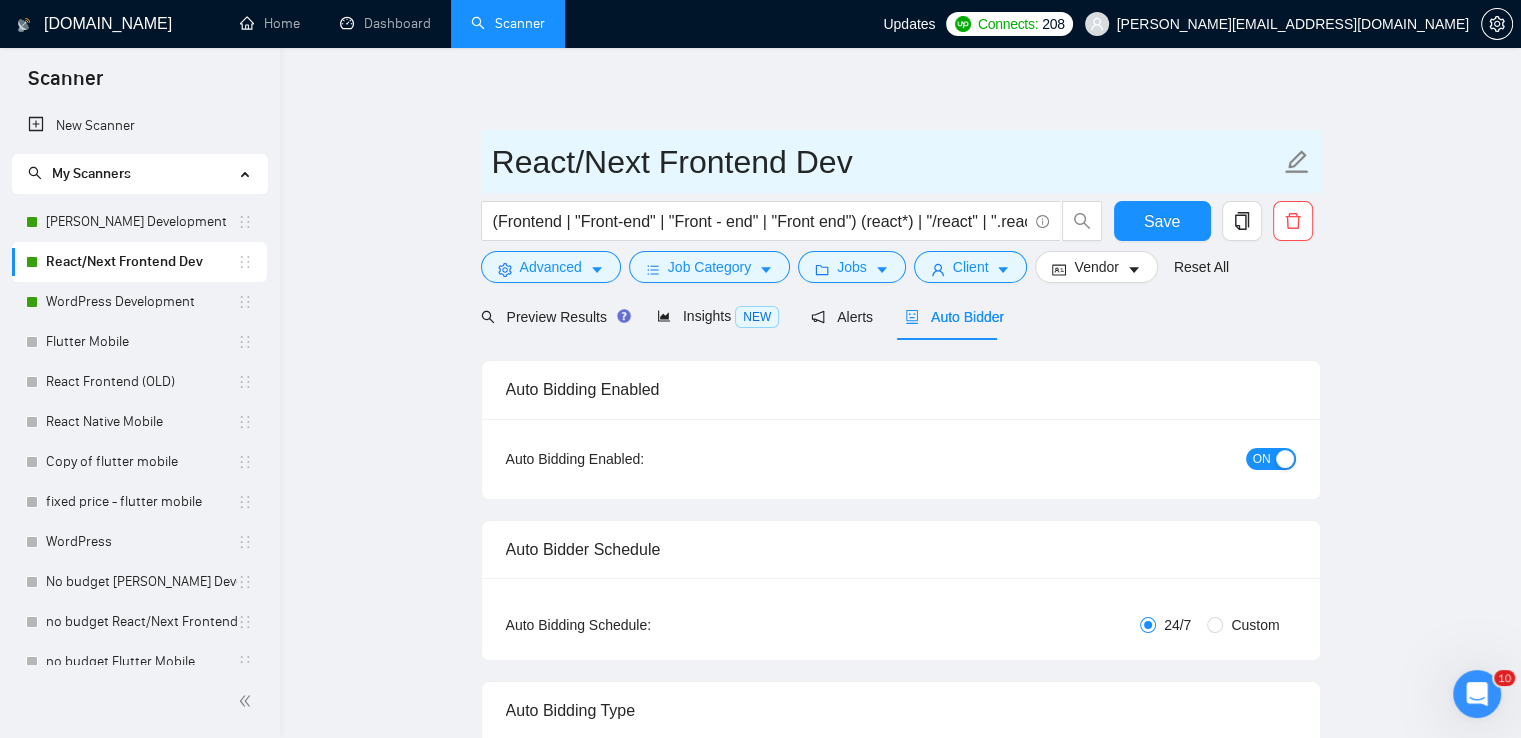 type 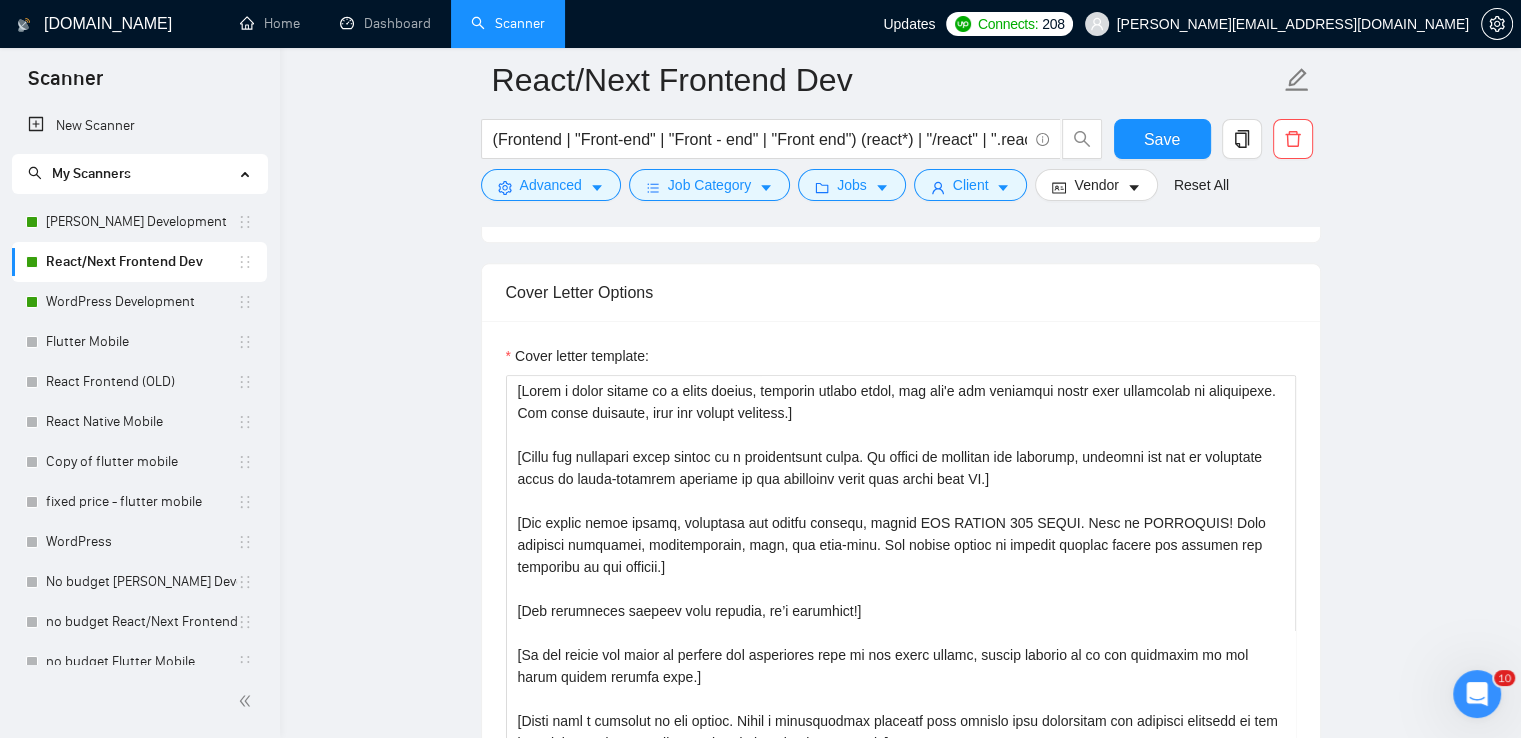 scroll, scrollTop: 1300, scrollLeft: 0, axis: vertical 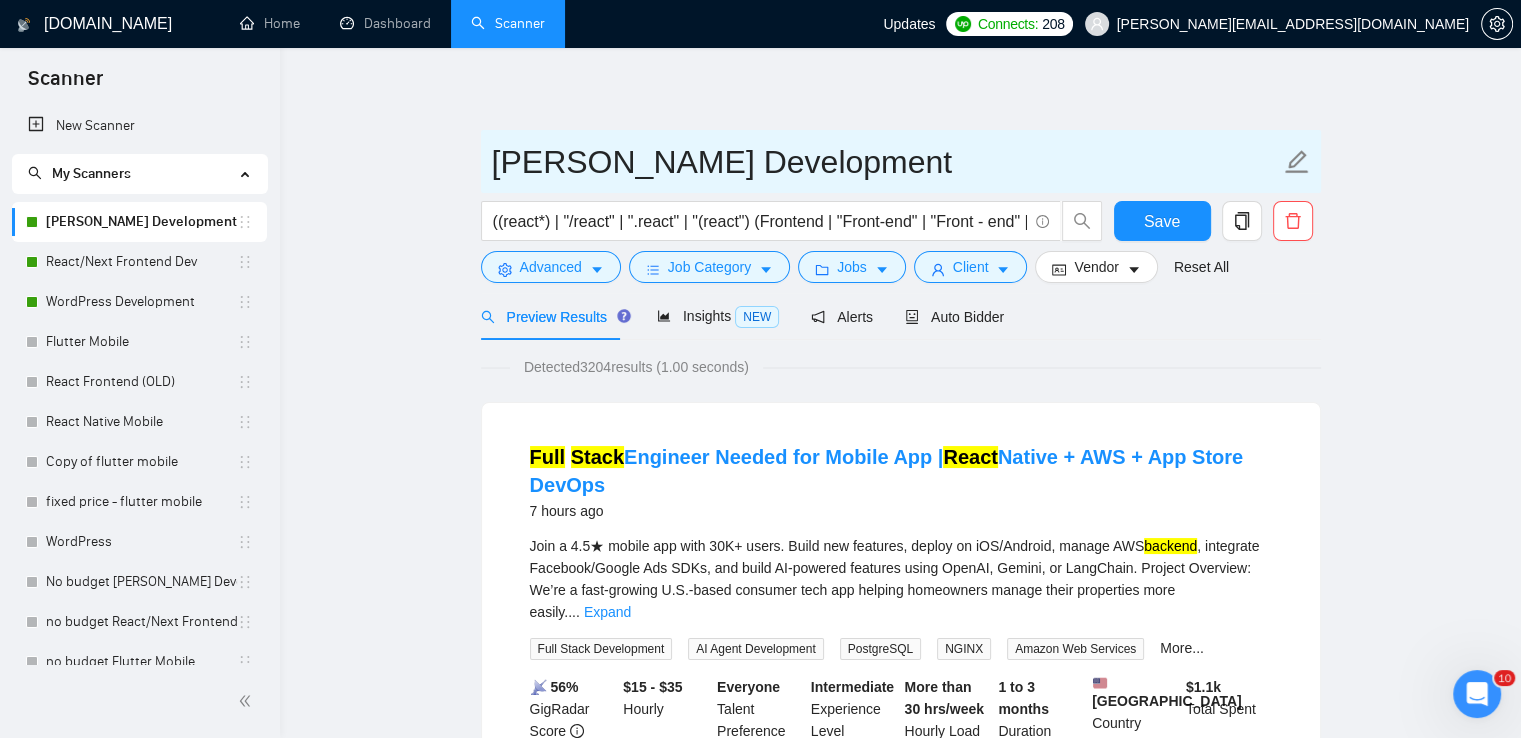 drag, startPoint x: 486, startPoint y: 152, endPoint x: 827, endPoint y: 158, distance: 341.0528 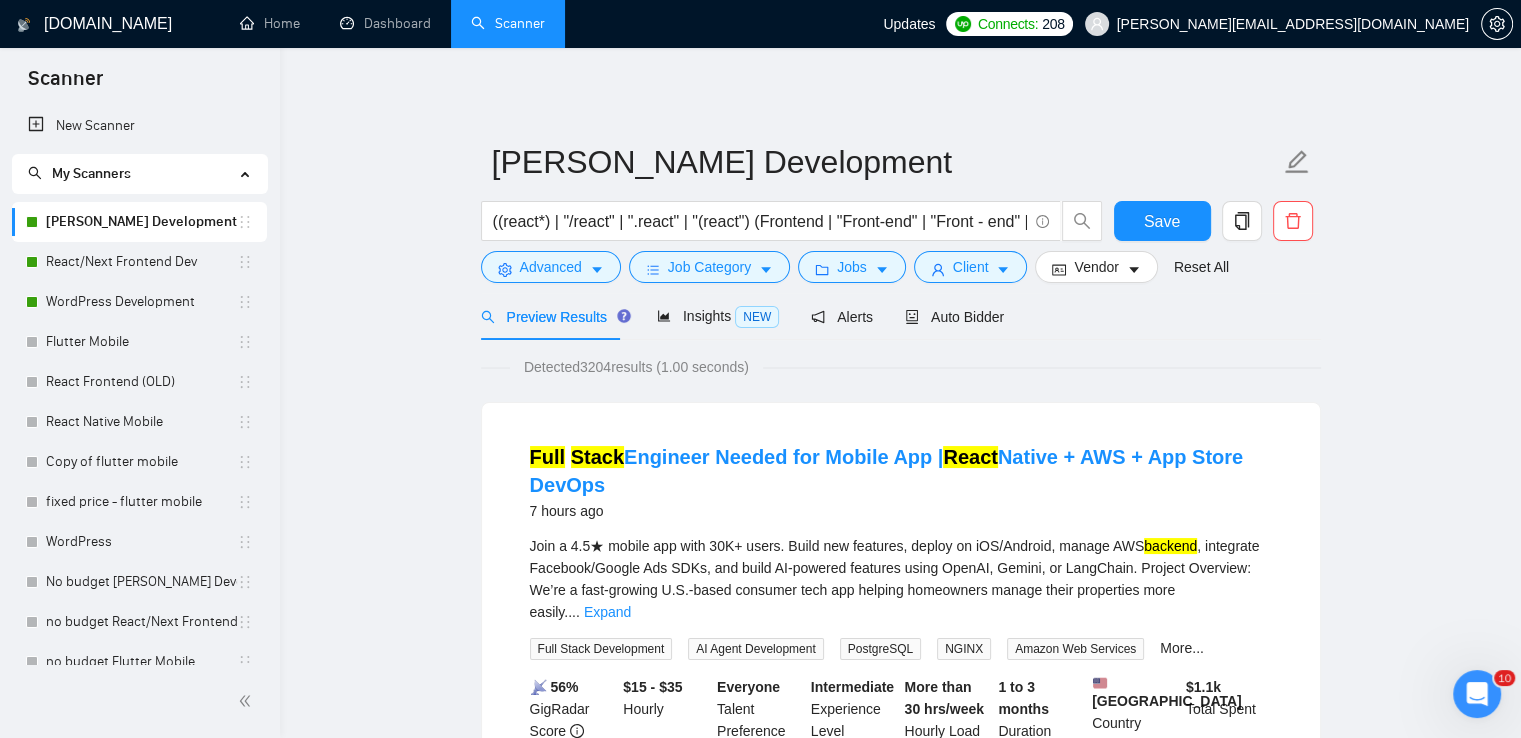 click on "[PERSON_NAME] Development ((react*) | "/react" | ".react" | "(react") (Frontend | "Front-end" | "Front - end" | "Front end")) | ((node* | "/node" | ".node" | "(node") (Backend* | "Back-end" | "Back - end" | "Back end") (Fullstack* | "Full-Stack" | "Full-stack" | "Full - stack" | "Full Stack" | "Full stack")) Save Advanced   Job Category   Jobs   Client   Vendor   Reset All Preview Results Insights NEW Alerts Auto Bidder Detected   3204  results   (1.00 seconds) Full   Stack  Engineer Needed for Mobile App |  React  Native + AWS + App Store DevOps 7 hours ago Join a 4.5★ mobile app with 30K+ users. Build new features, deploy on iOS/Android, manage AWS  backend , integrate Facebook/Google Ads SDKs, and build AI-powered features using OpenAI, Gemini, or LangChain.
Project Overview:
We’re a fast-growing U.S.-based consumer tech app helping homeowners manage their properties more easily. ... Expand Full Stack Development AI Agent Development PostgreSQL NGINX Amazon Web Services More... 📡   56% GigRadar Score" at bounding box center (900, 2535) 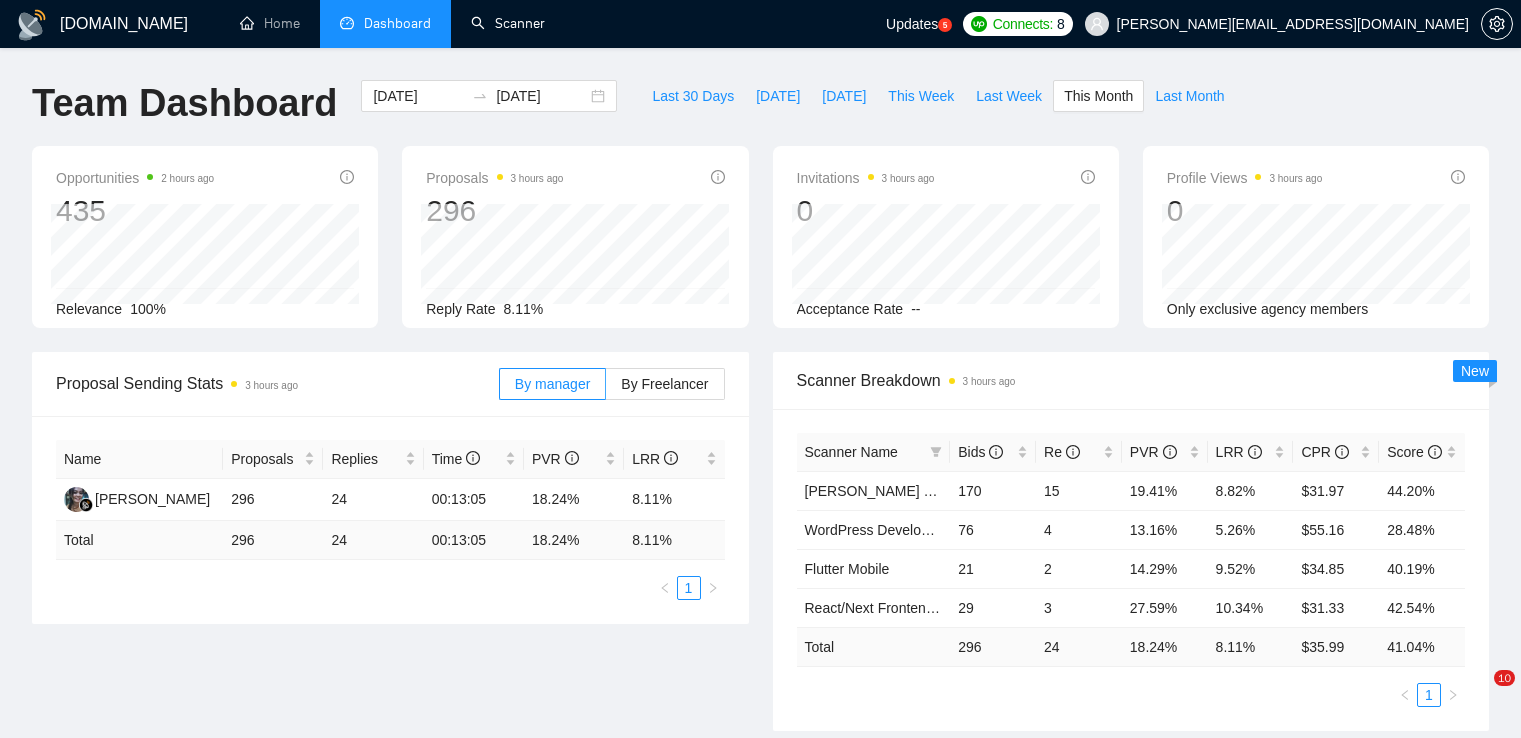scroll, scrollTop: 0, scrollLeft: 0, axis: both 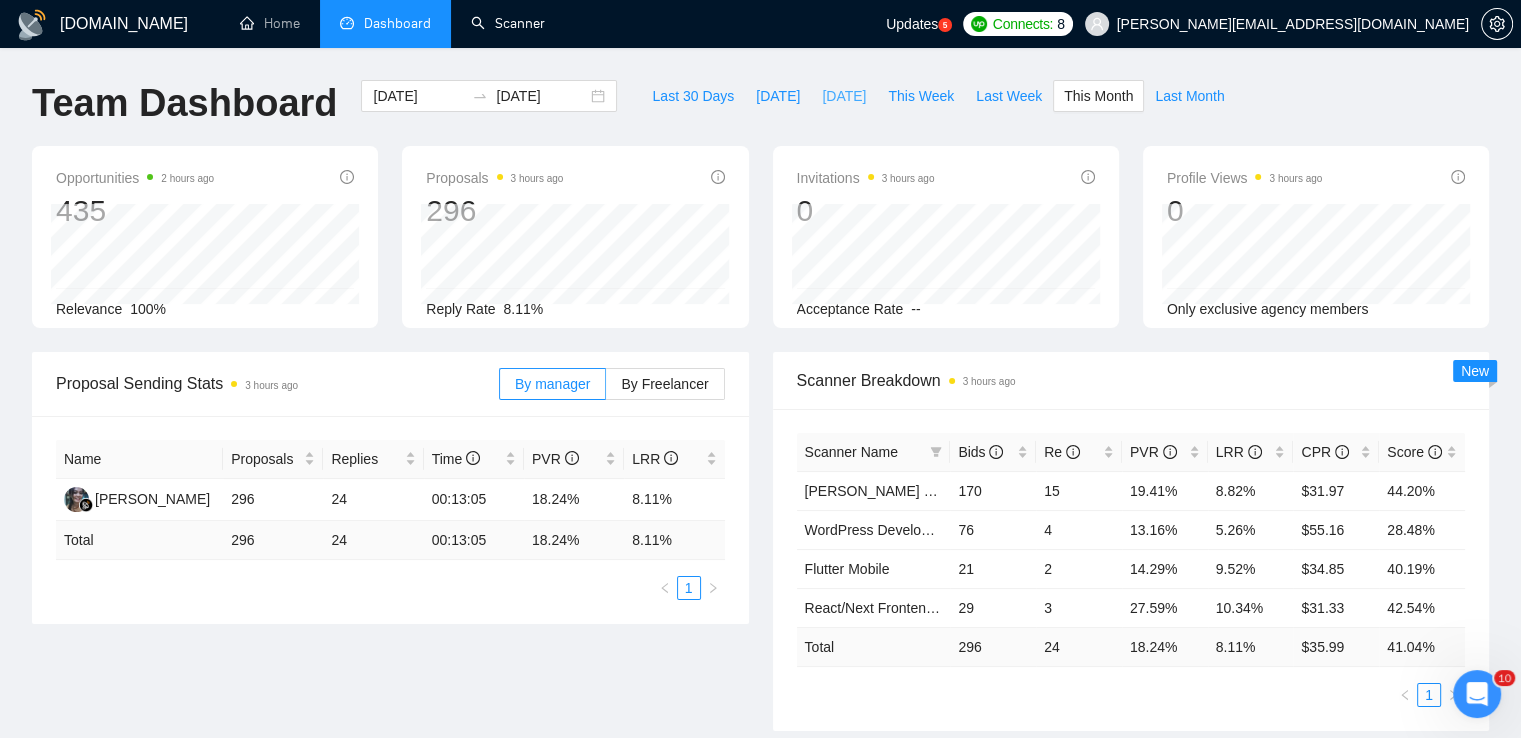 click on "[DATE]" at bounding box center [844, 96] 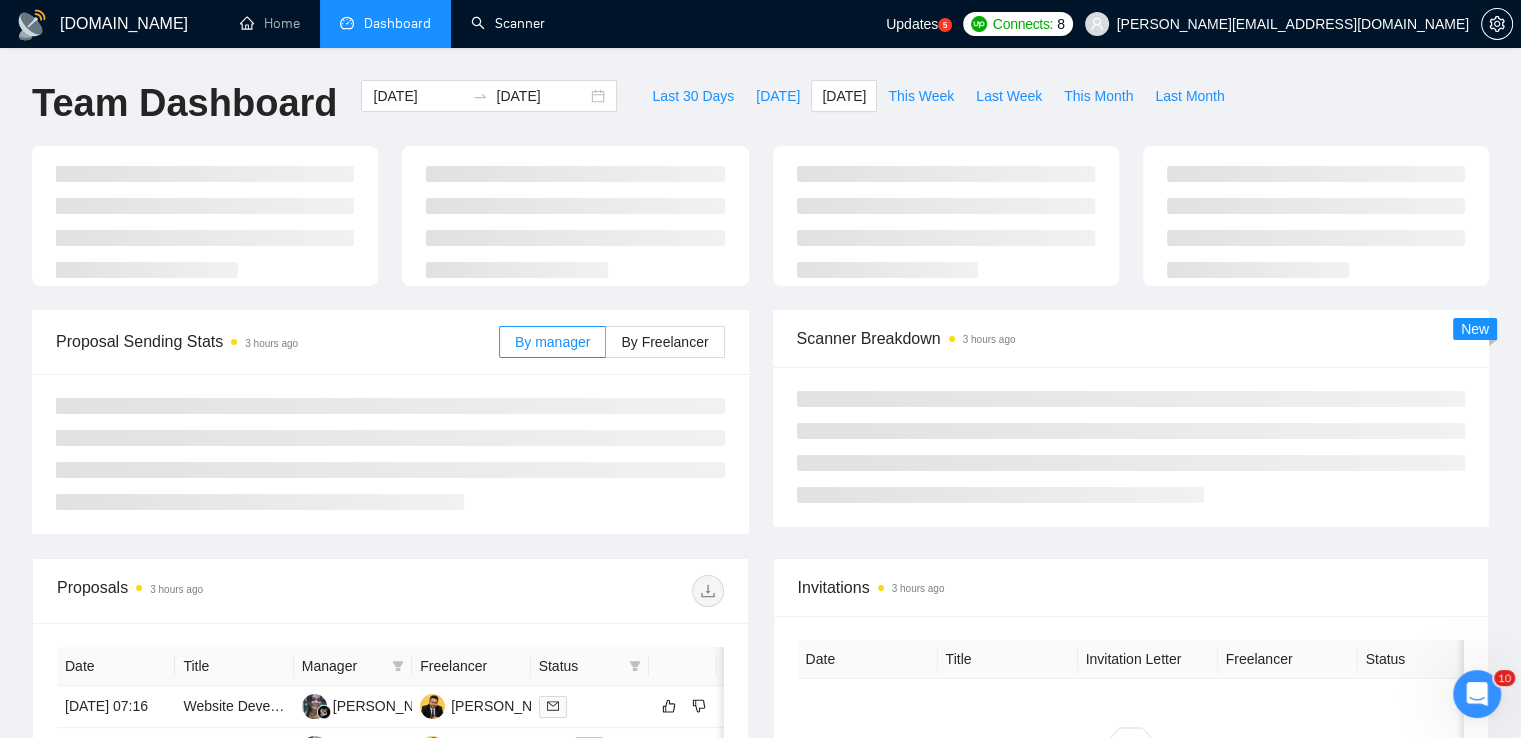 type on "[DATE]" 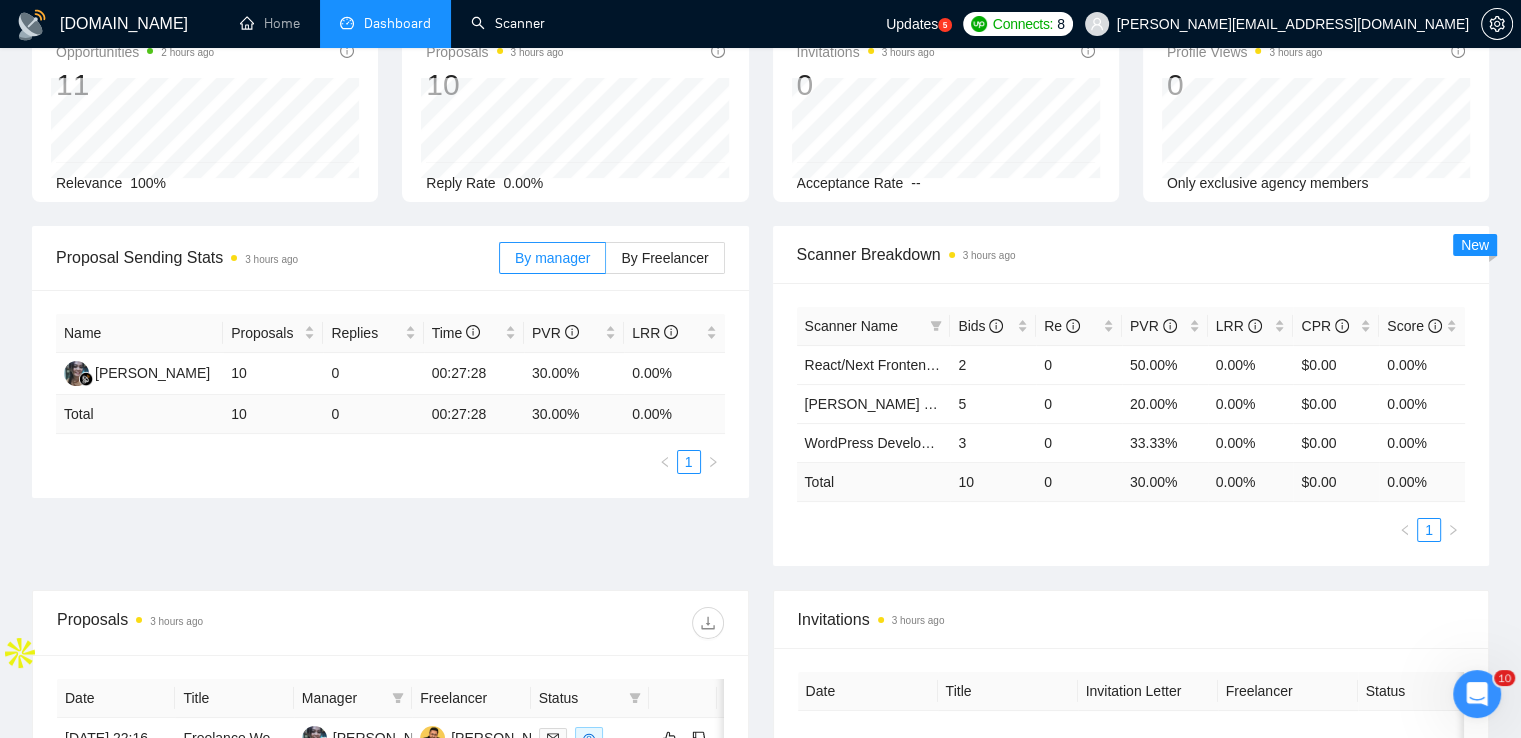scroll, scrollTop: 0, scrollLeft: 0, axis: both 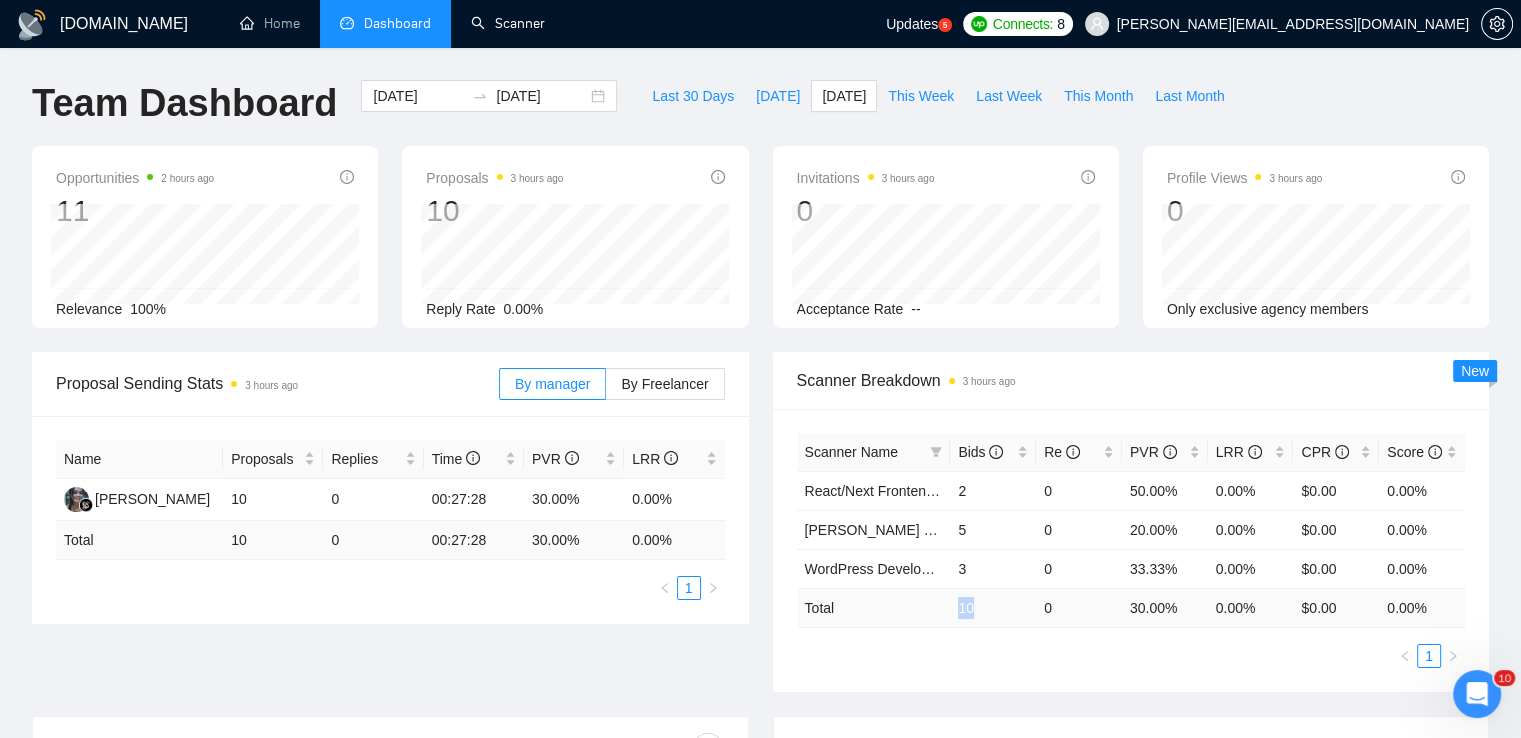 drag, startPoint x: 955, startPoint y: 604, endPoint x: 992, endPoint y: 615, distance: 38.600517 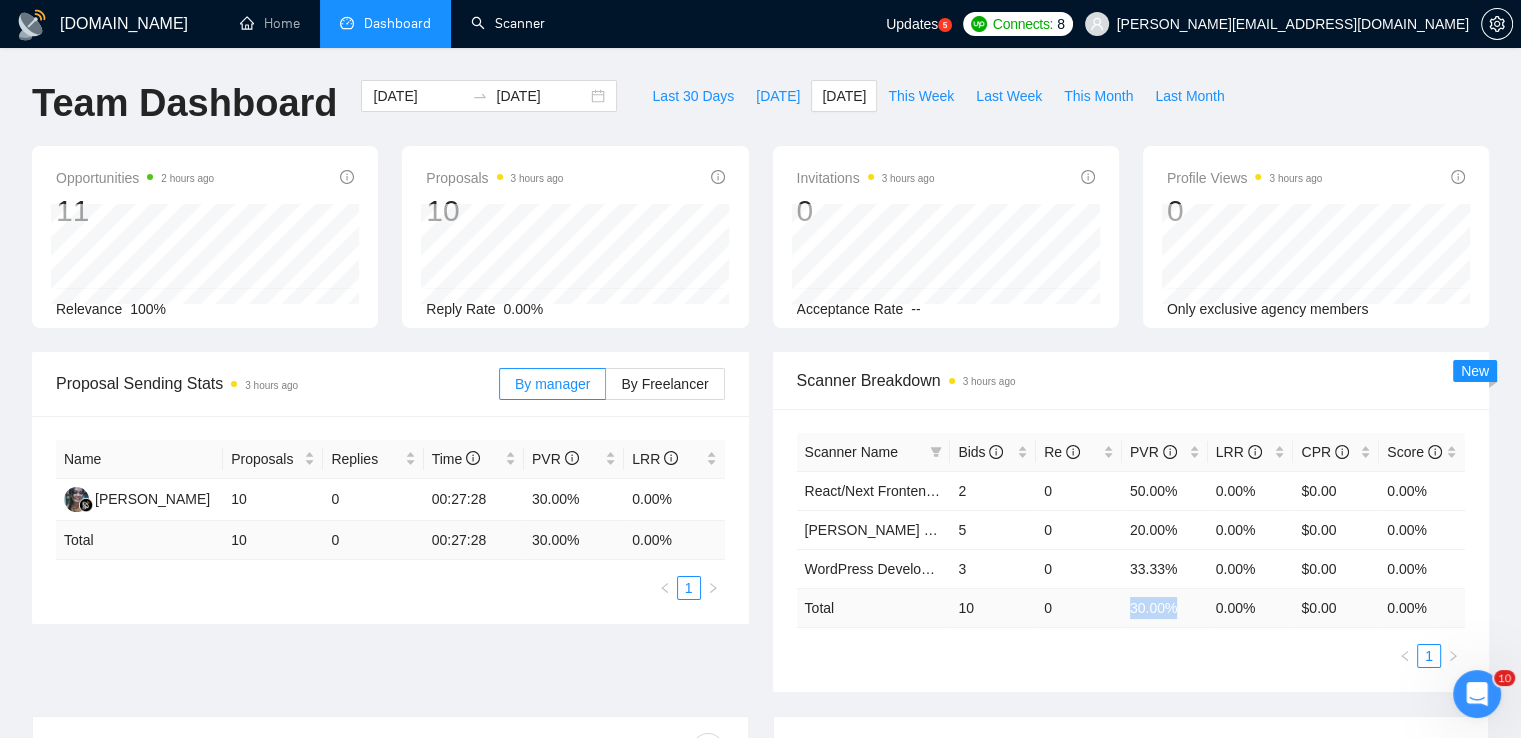 drag, startPoint x: 1123, startPoint y: 607, endPoint x: 1195, endPoint y: 613, distance: 72.249565 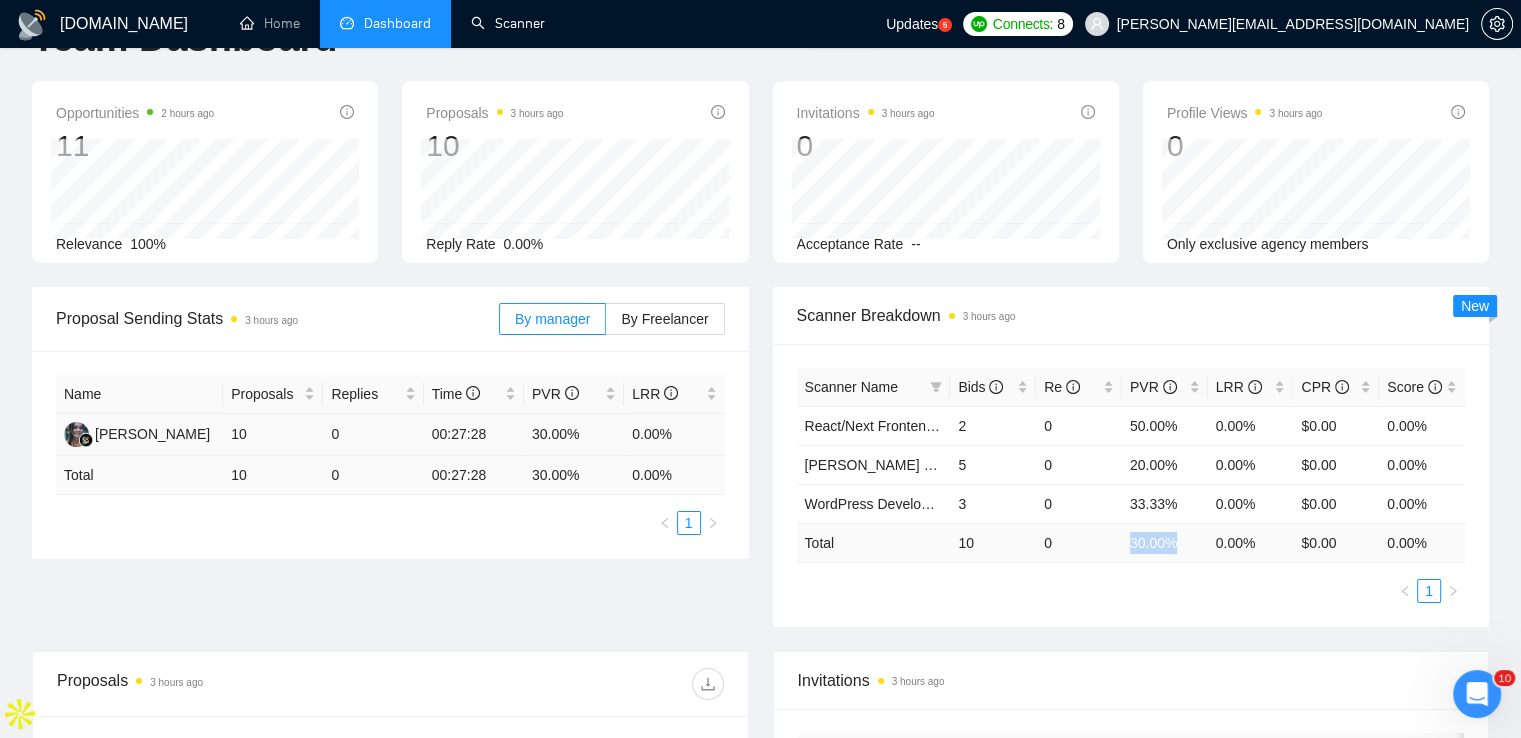 scroll, scrollTop: 100, scrollLeft: 0, axis: vertical 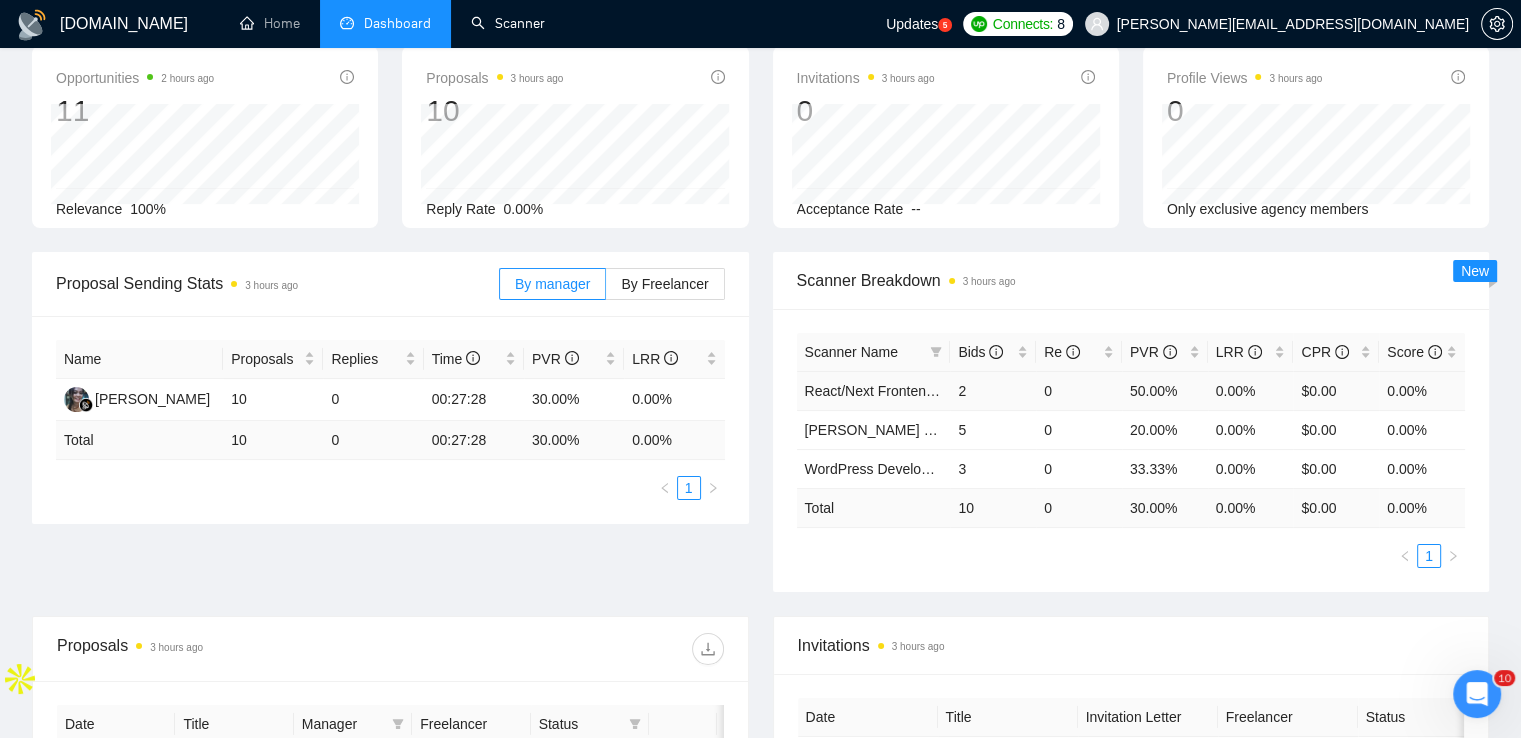 click on "50.00%" at bounding box center [1165, 390] 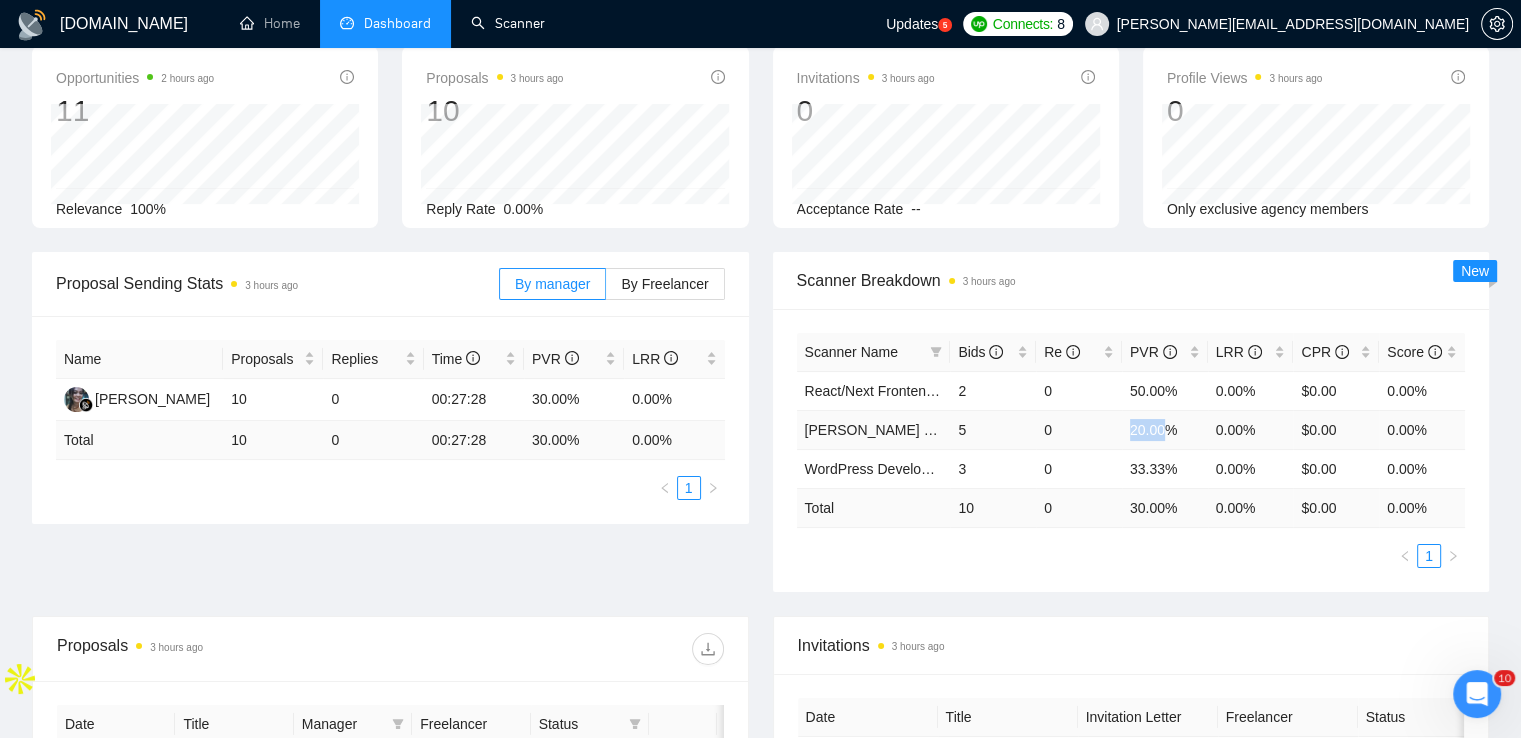 drag, startPoint x: 1160, startPoint y: 431, endPoint x: 1107, endPoint y: 427, distance: 53.15073 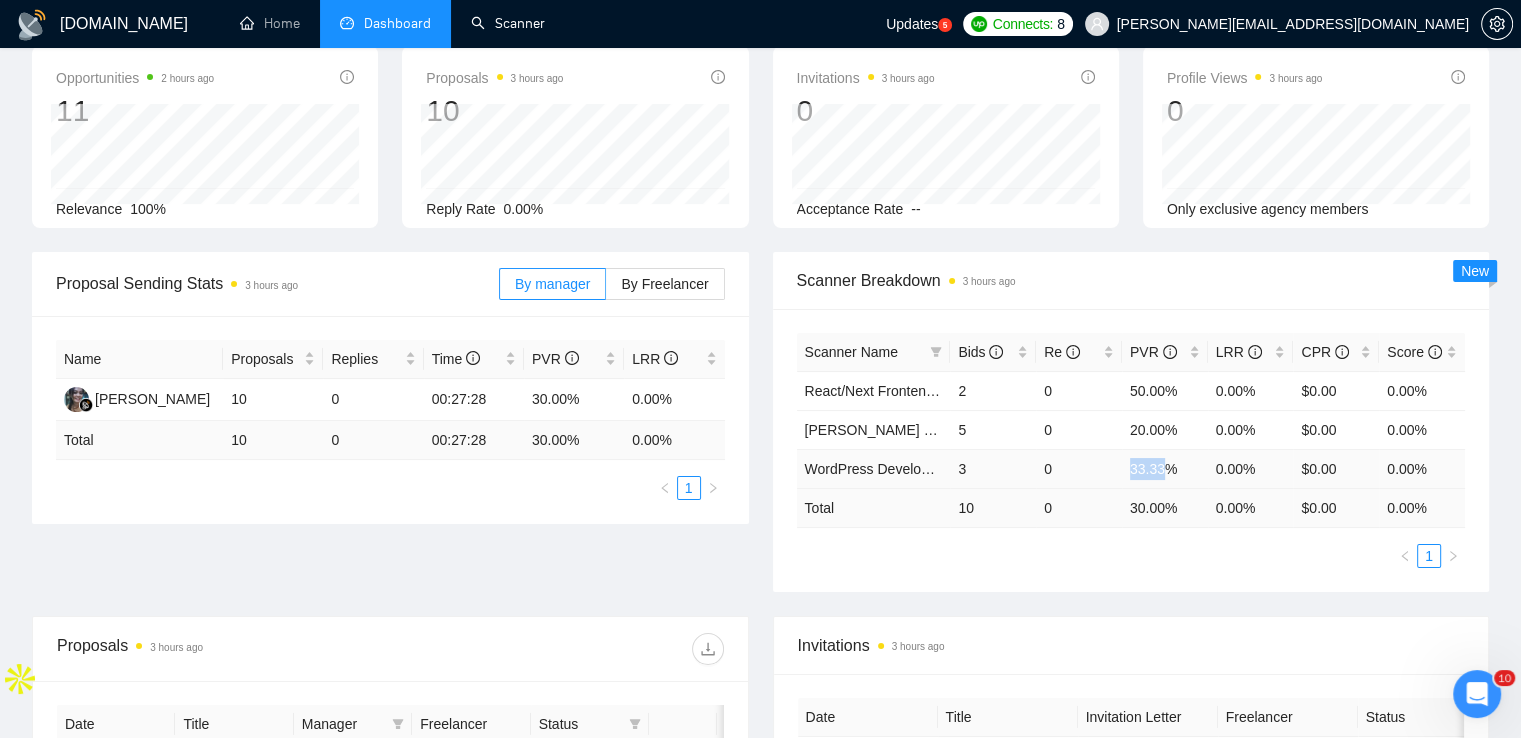 drag, startPoint x: 1154, startPoint y: 466, endPoint x: 1108, endPoint y: 457, distance: 46.872166 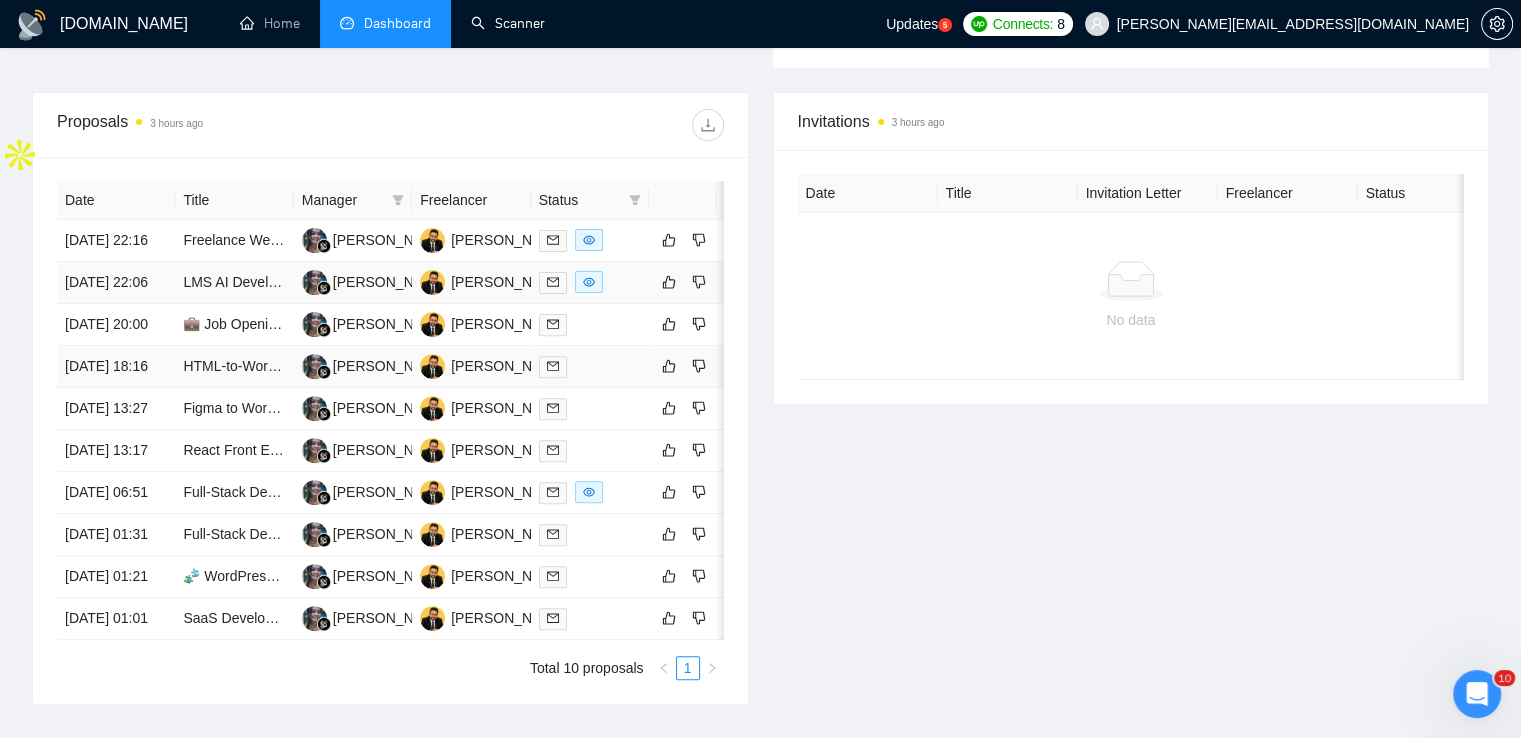 scroll, scrollTop: 500, scrollLeft: 0, axis: vertical 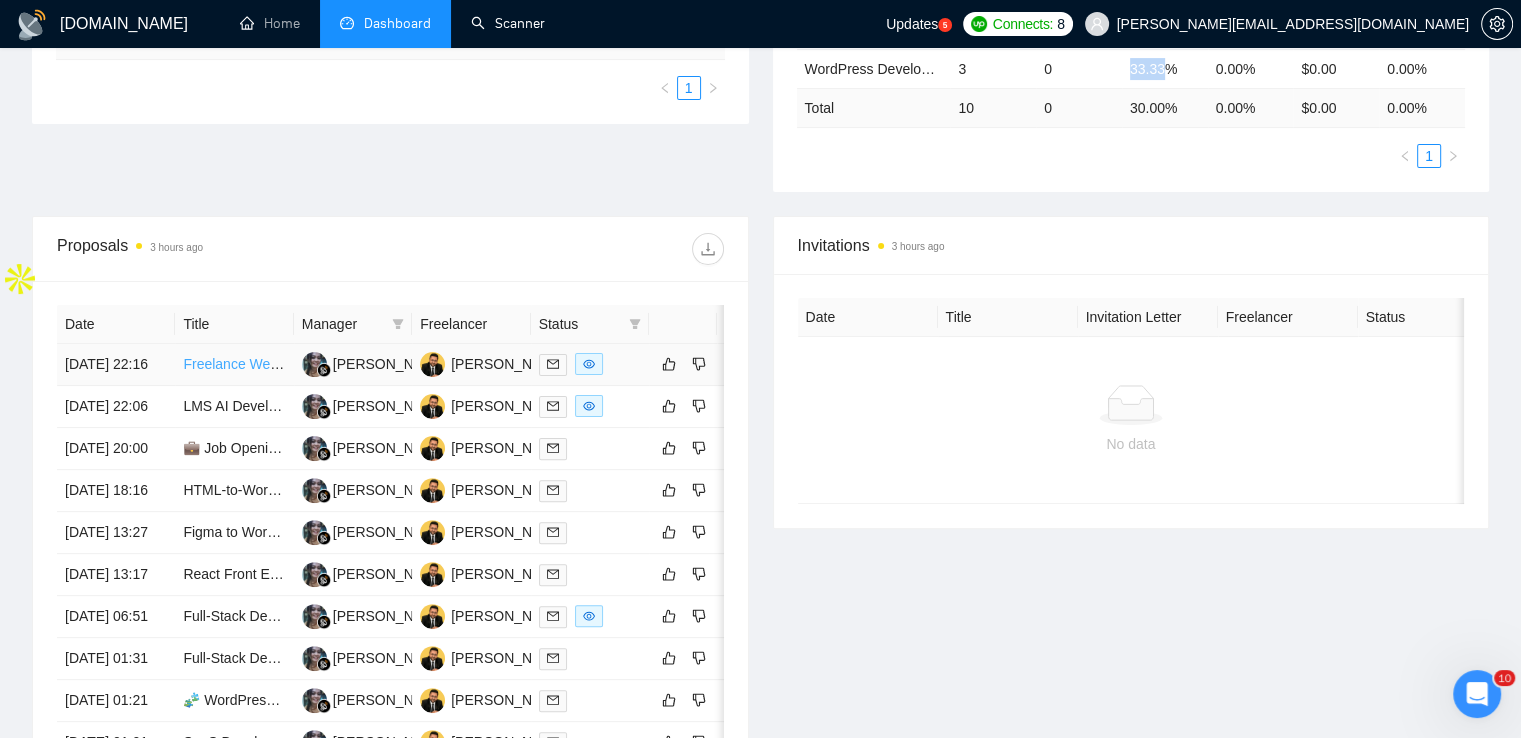 click on "Freelance Website Developer (B2B + Technical Setup Expertise)" at bounding box center (383, 364) 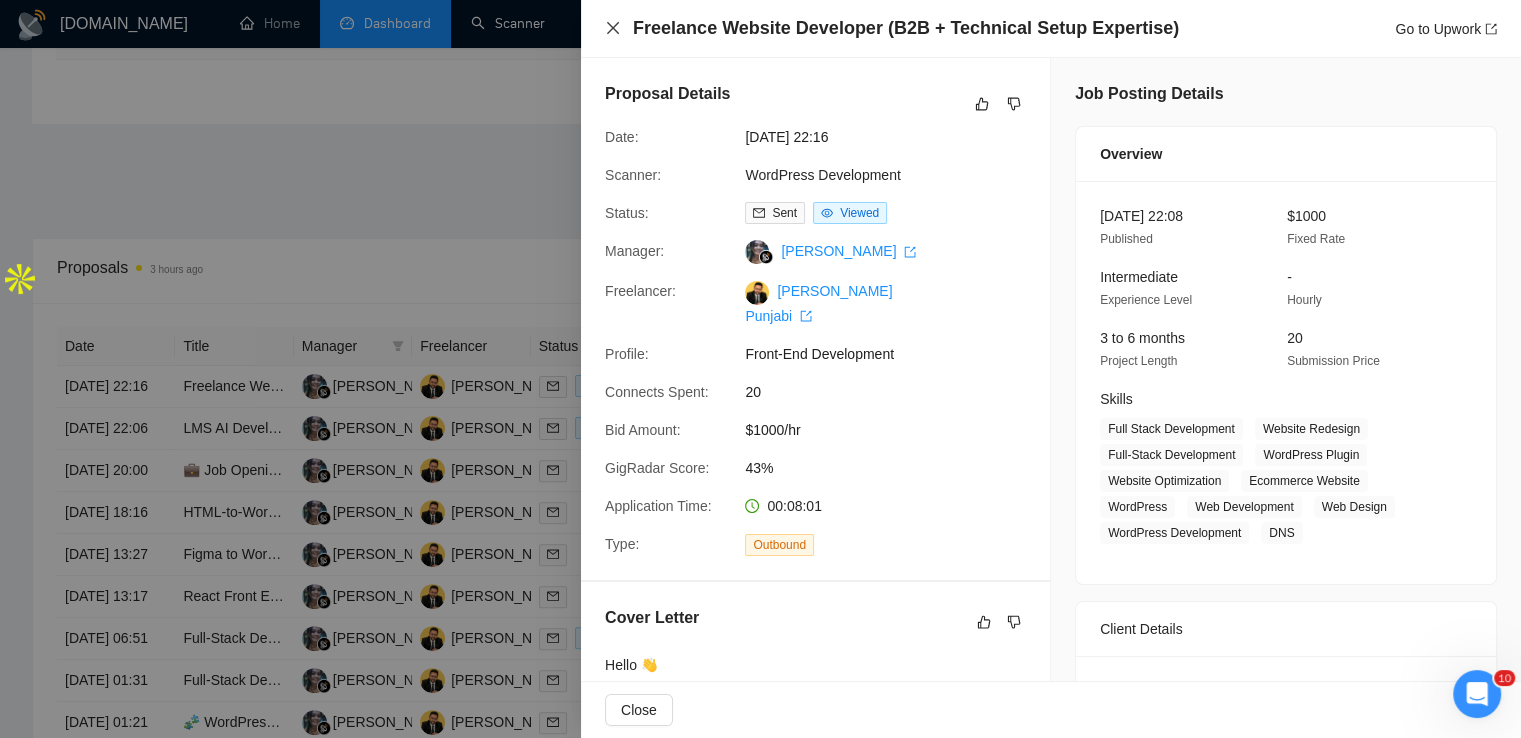 click 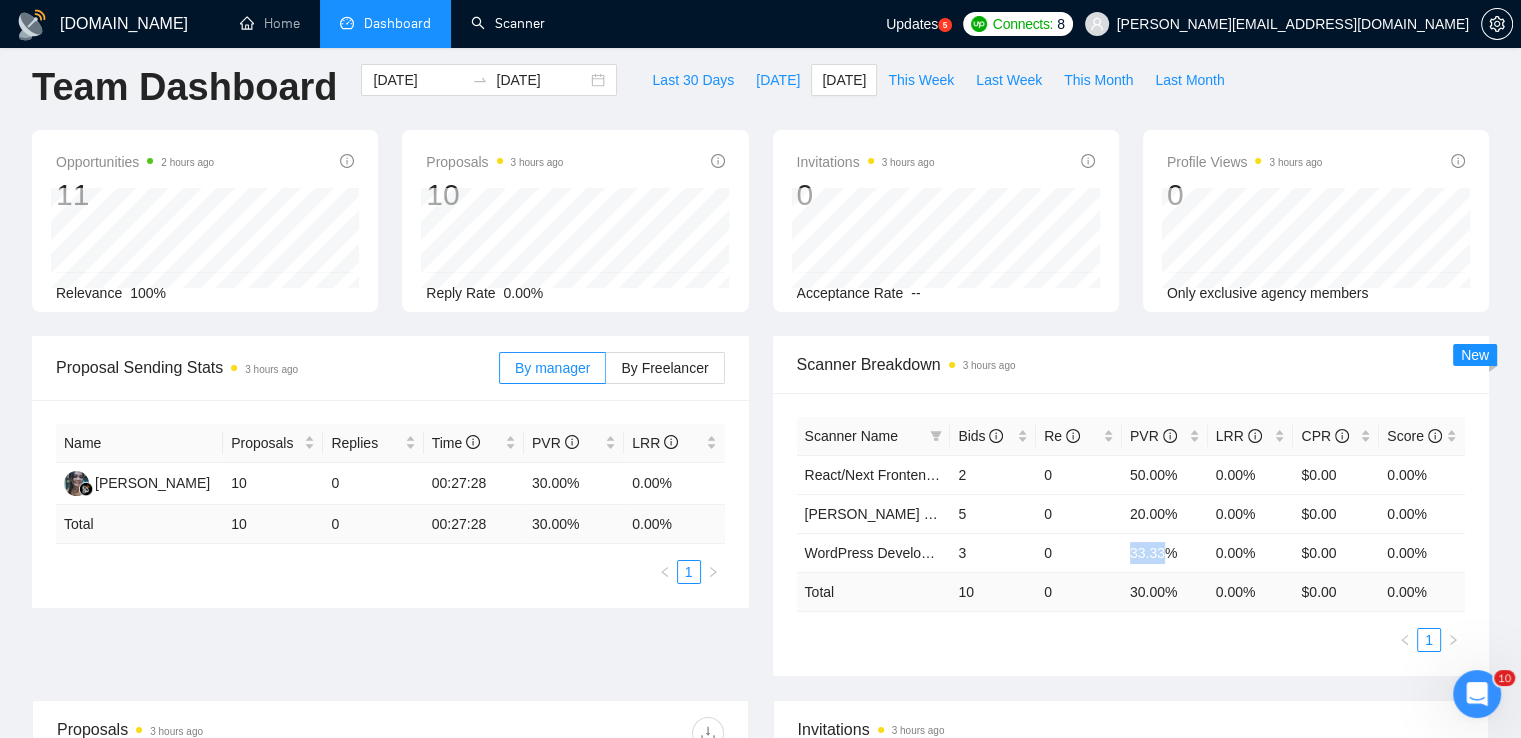 scroll, scrollTop: 0, scrollLeft: 0, axis: both 